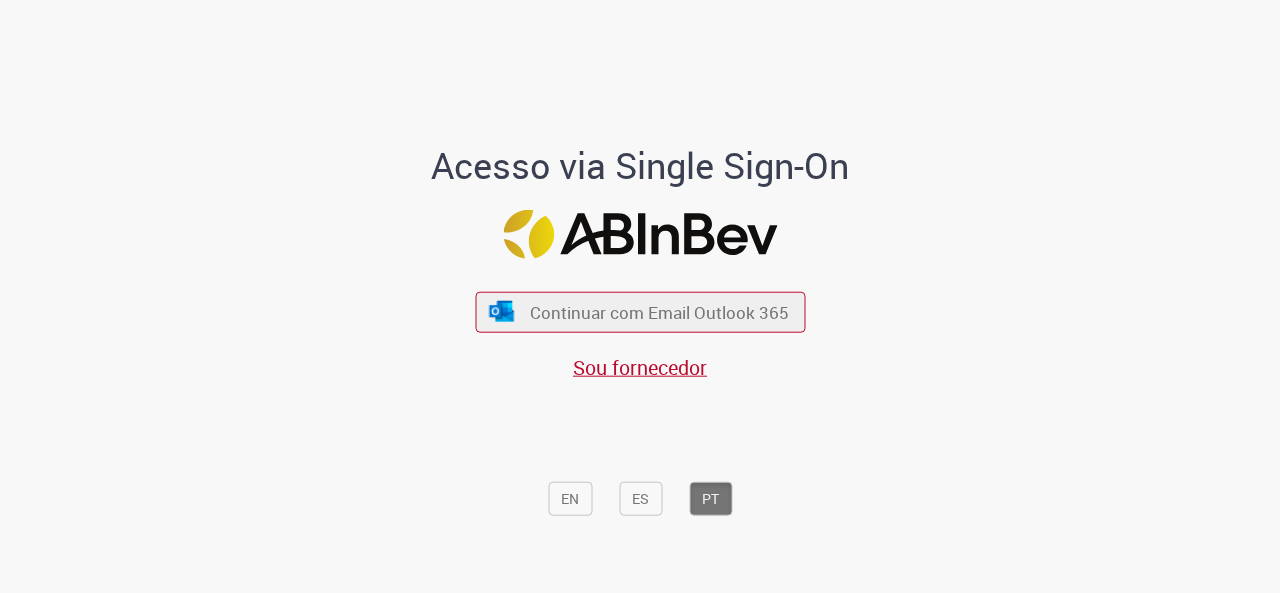 scroll, scrollTop: 0, scrollLeft: 0, axis: both 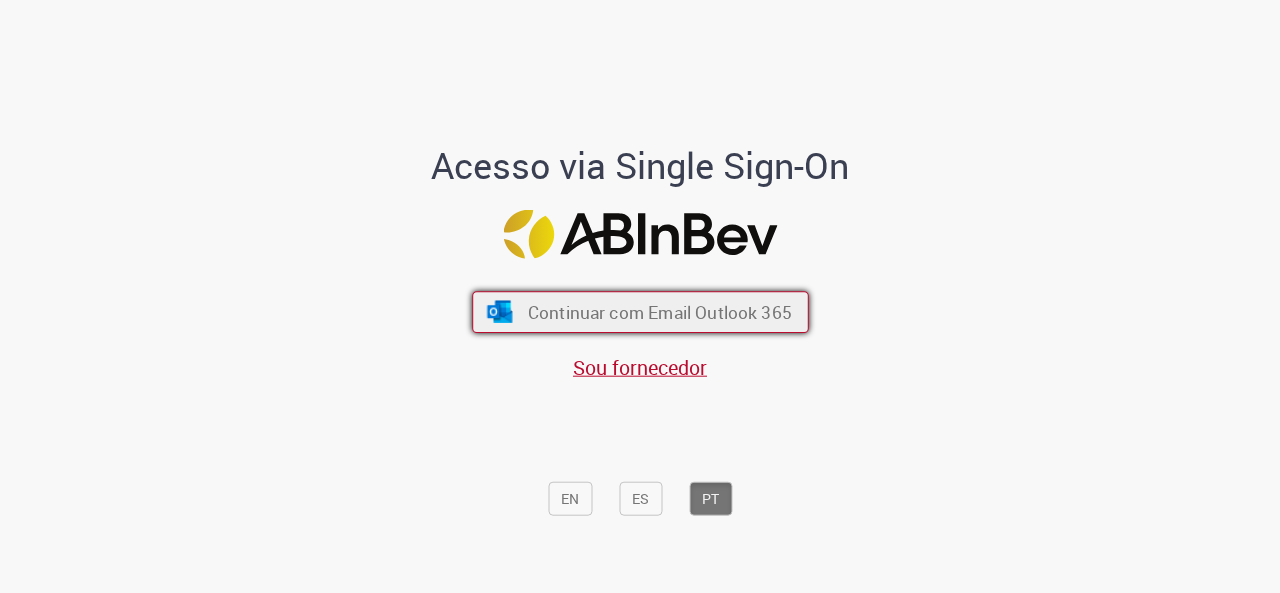 click on "Continuar com Email Outlook 365" at bounding box center [659, 311] 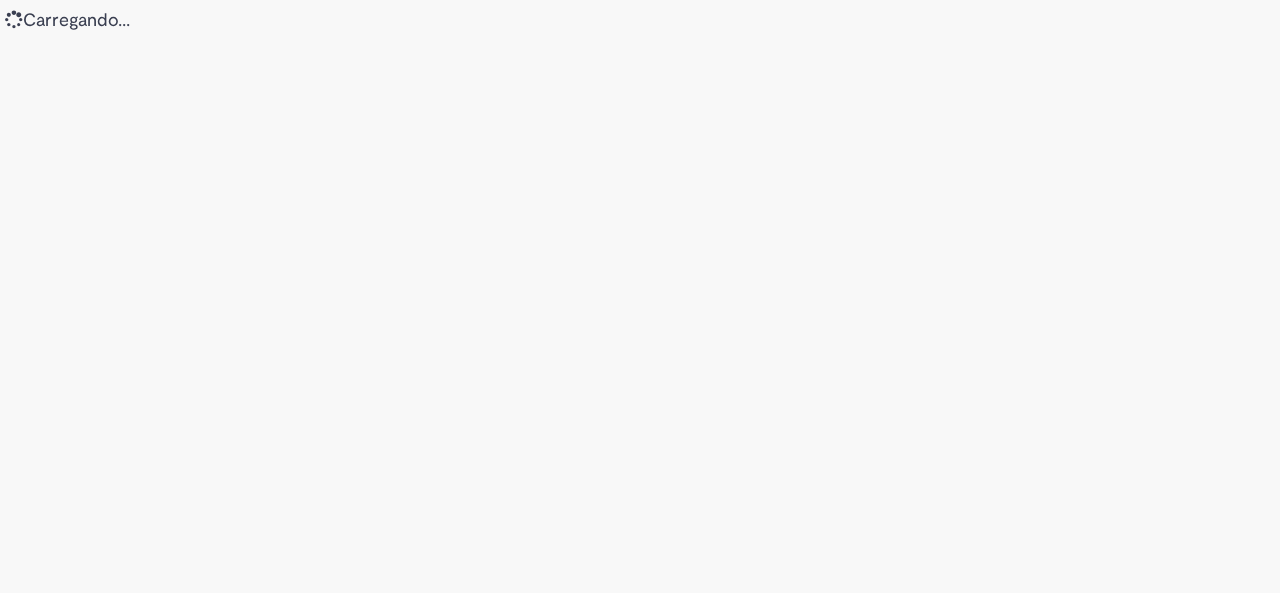 scroll, scrollTop: 0, scrollLeft: 0, axis: both 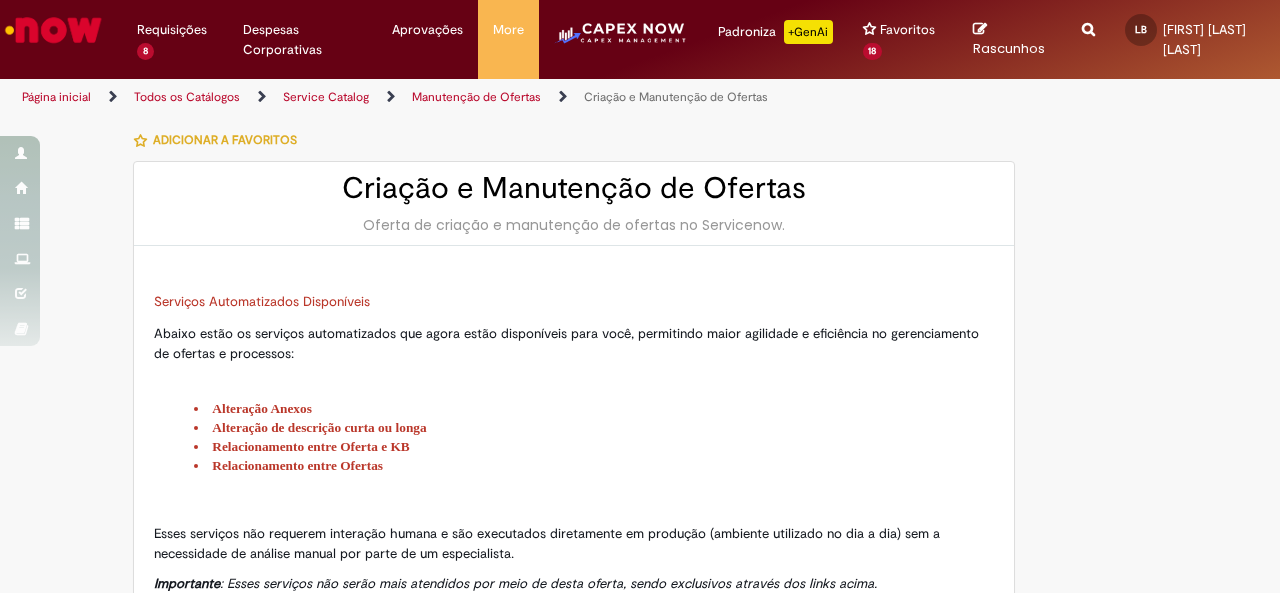 type on "**********" 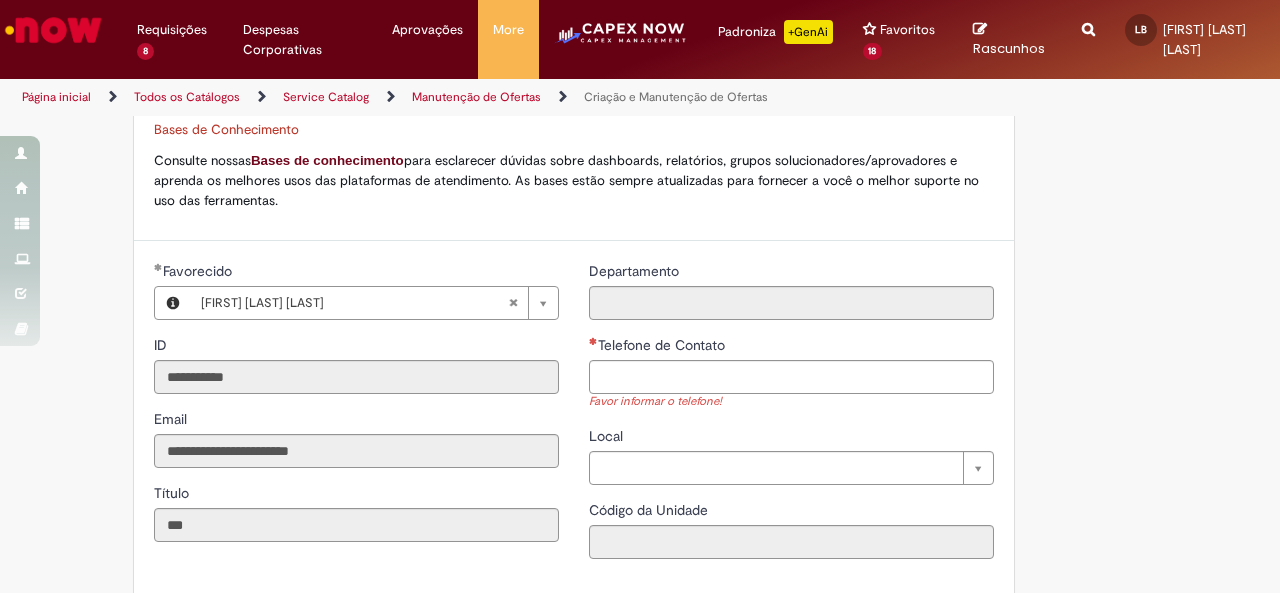 scroll, scrollTop: 1100, scrollLeft: 0, axis: vertical 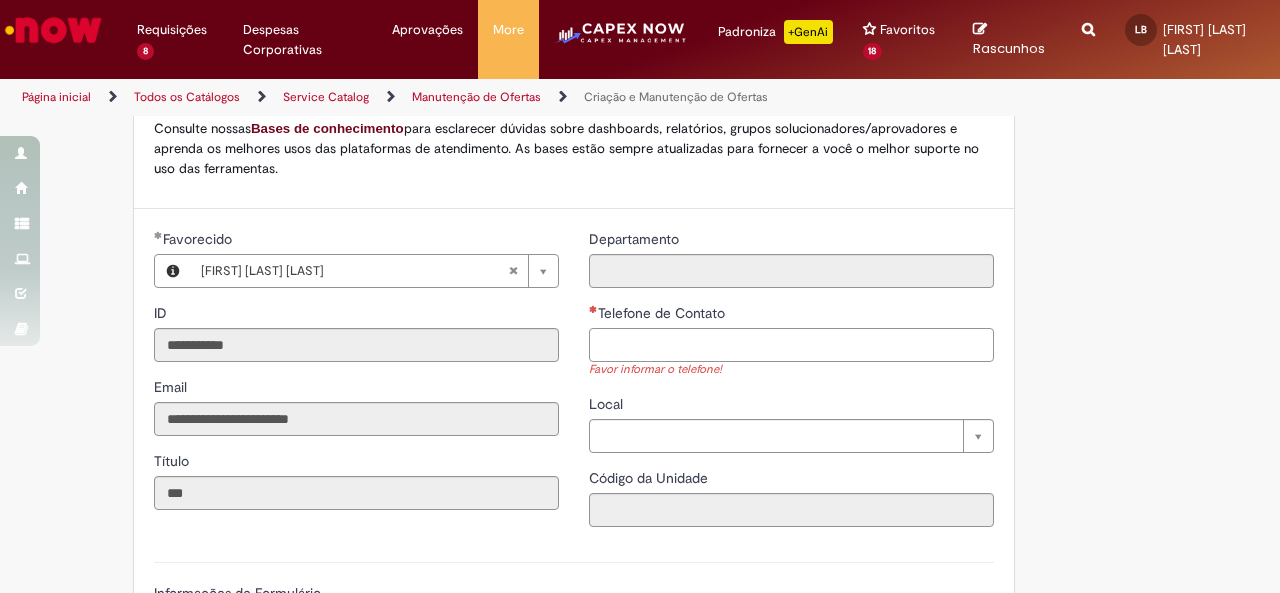 click on "Telefone de Contato" at bounding box center (791, 345) 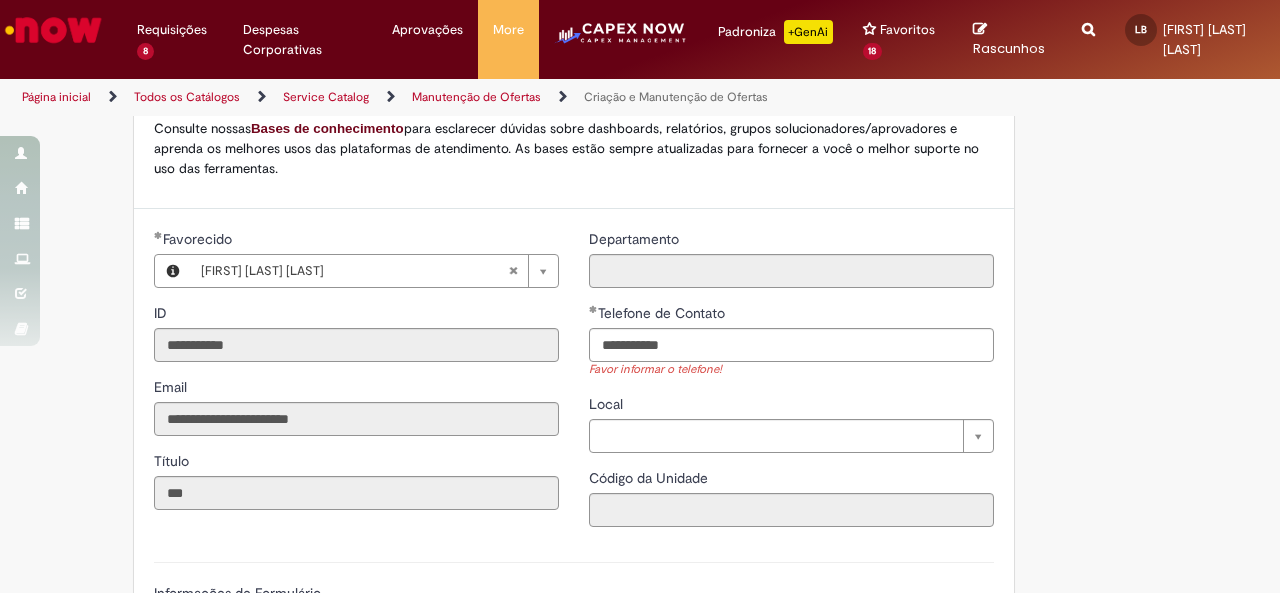 type on "**********" 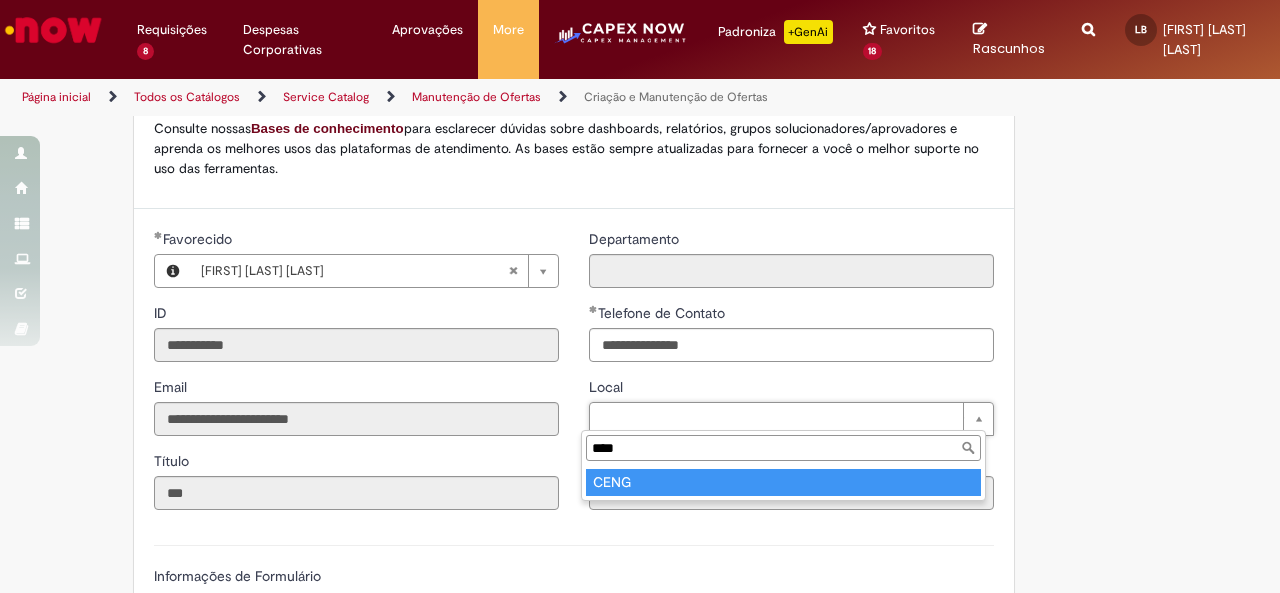 type on "****" 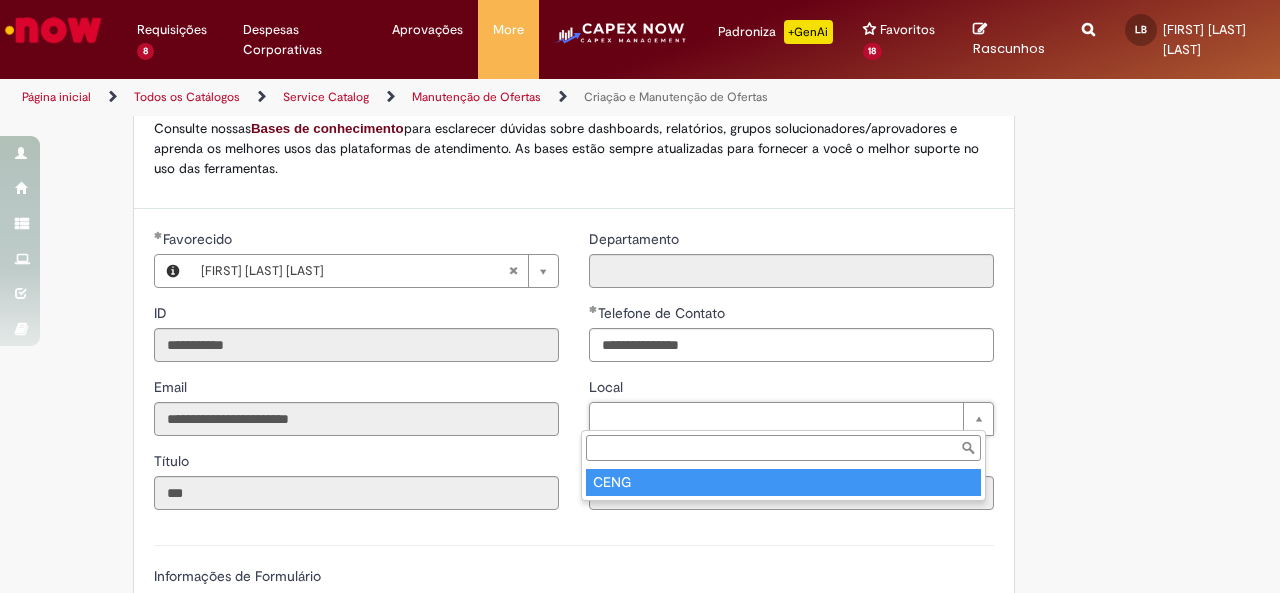 type on "****" 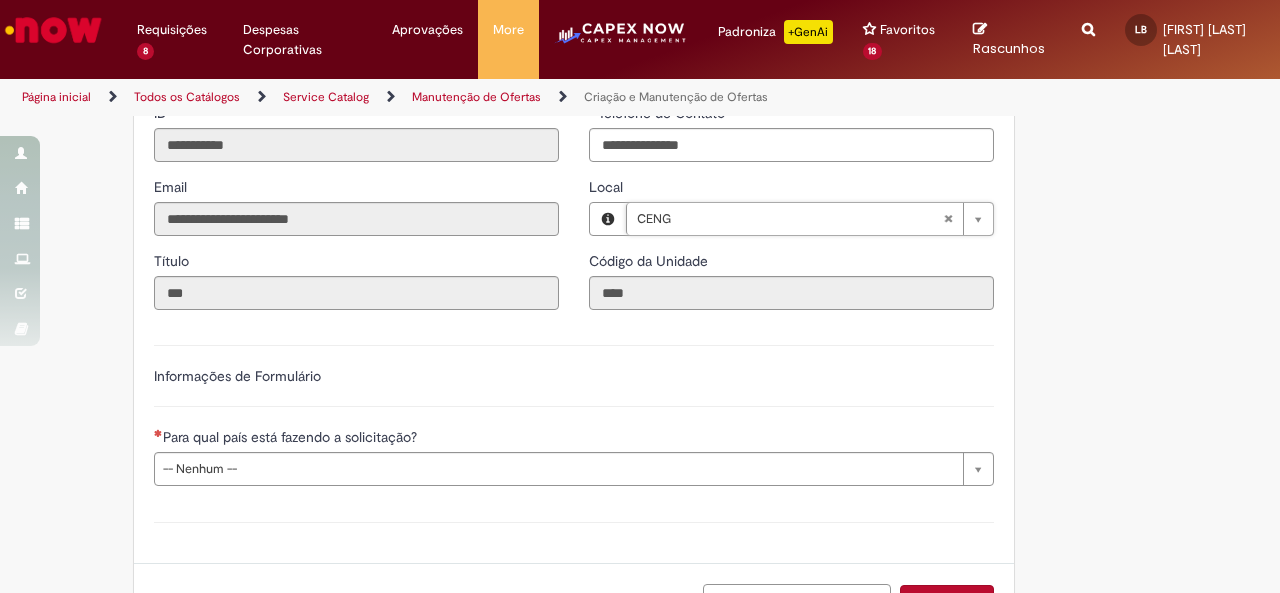 scroll, scrollTop: 1400, scrollLeft: 0, axis: vertical 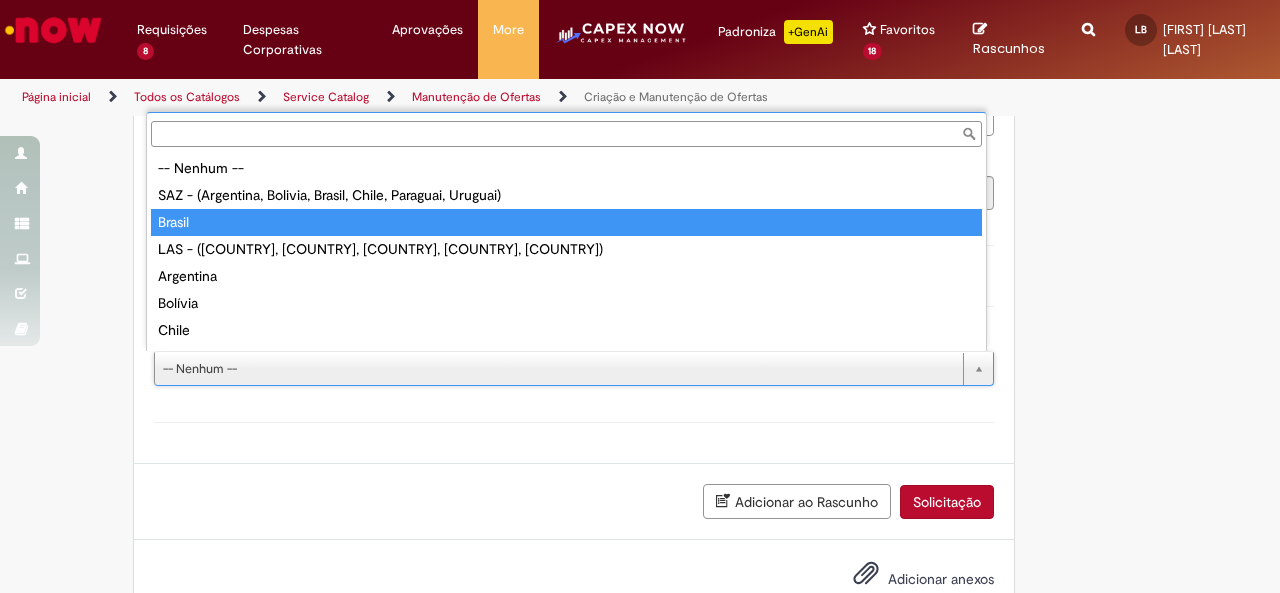 type on "******" 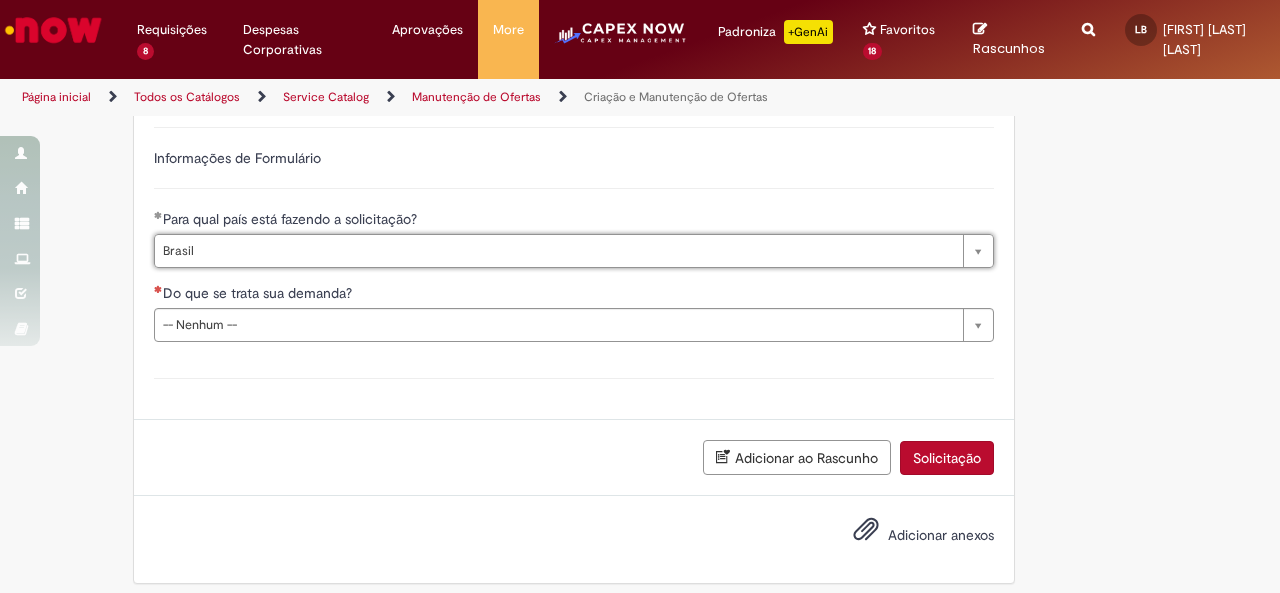scroll, scrollTop: 1525, scrollLeft: 0, axis: vertical 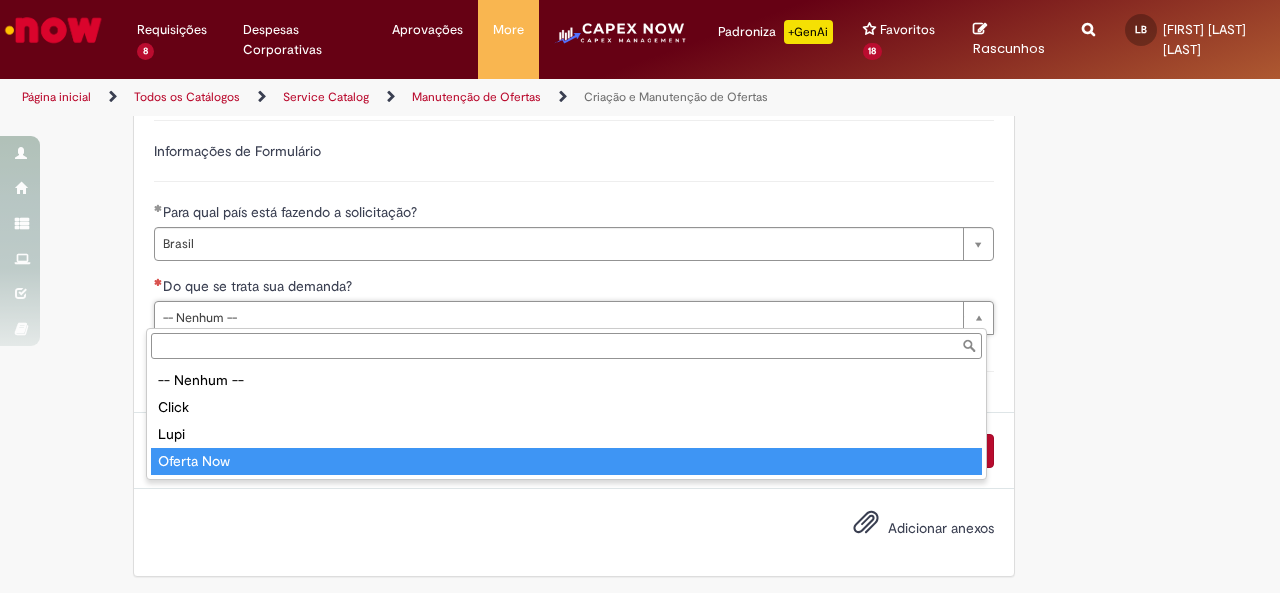 type on "**********" 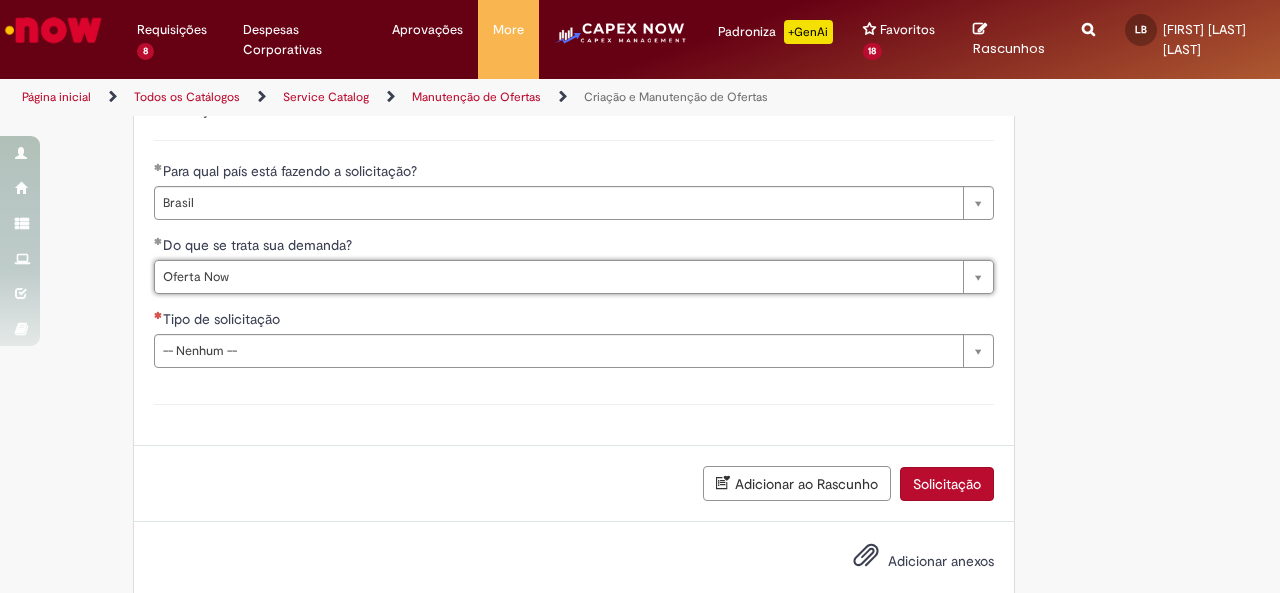 scroll, scrollTop: 1599, scrollLeft: 0, axis: vertical 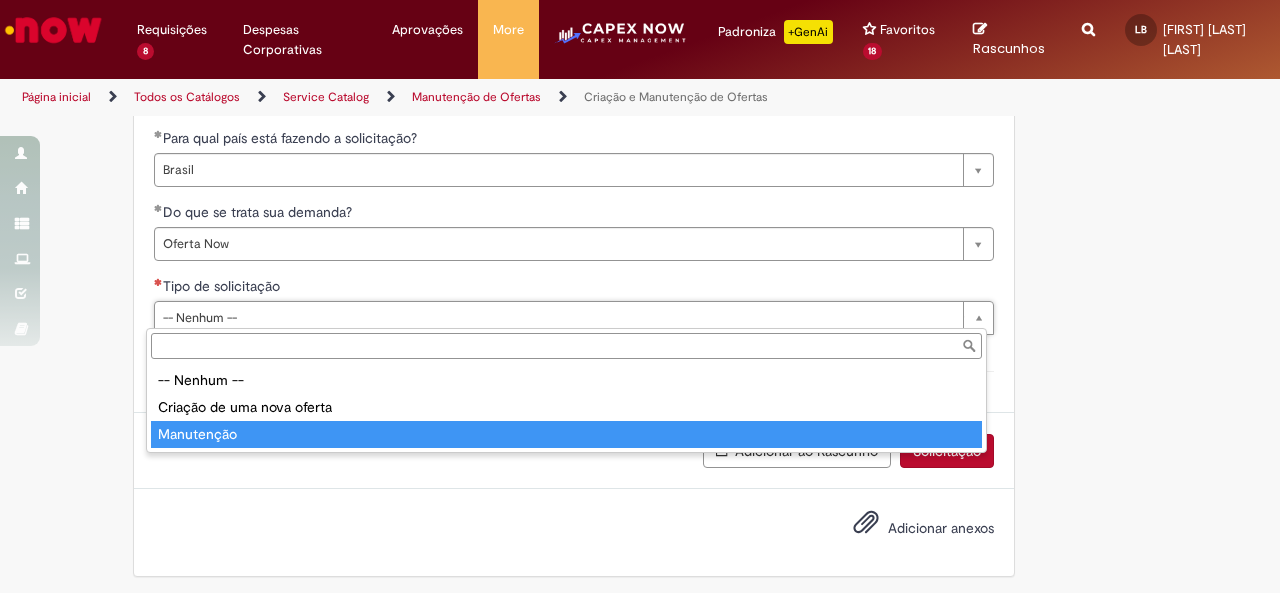 type on "**********" 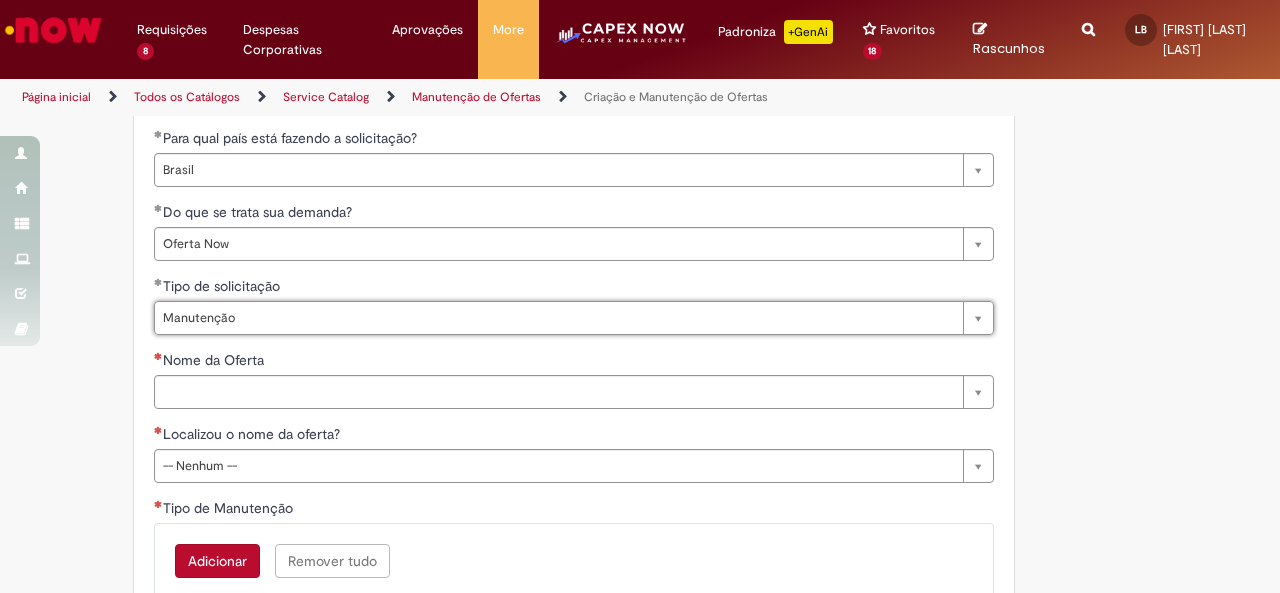 scroll, scrollTop: 1699, scrollLeft: 0, axis: vertical 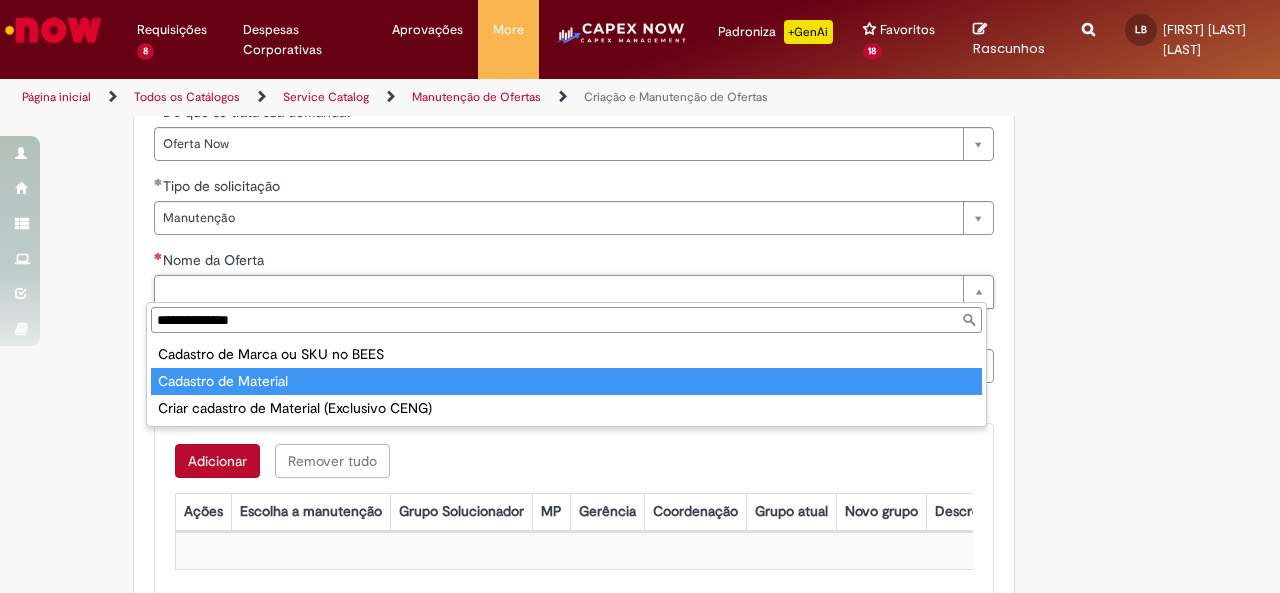 type on "**********" 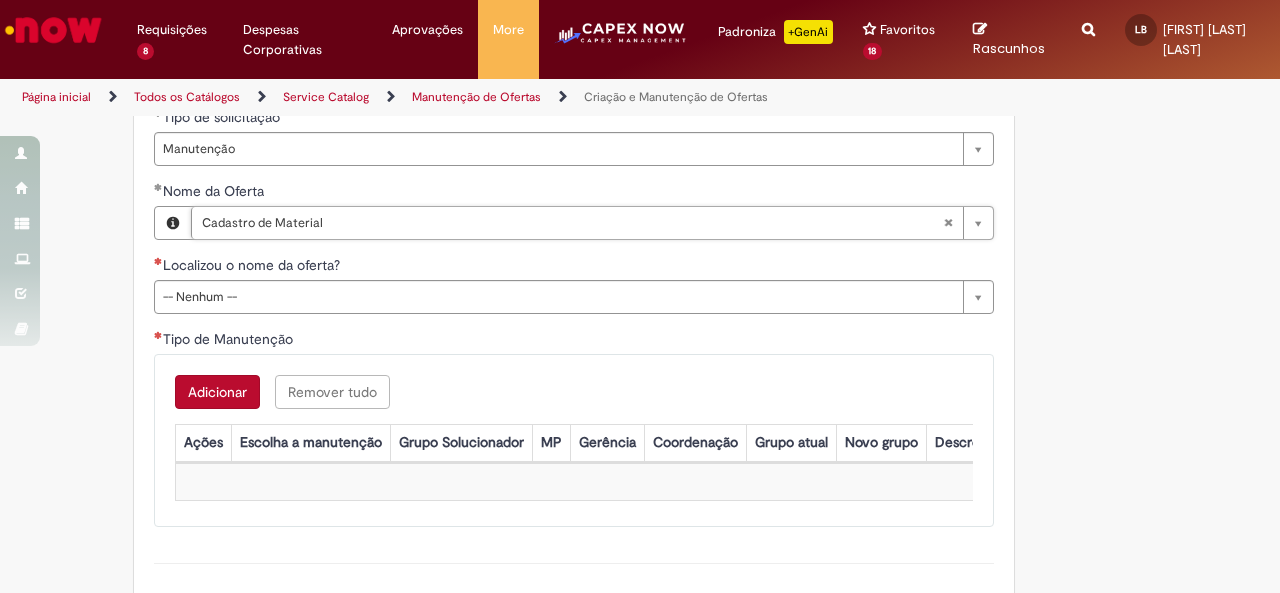 scroll, scrollTop: 1799, scrollLeft: 0, axis: vertical 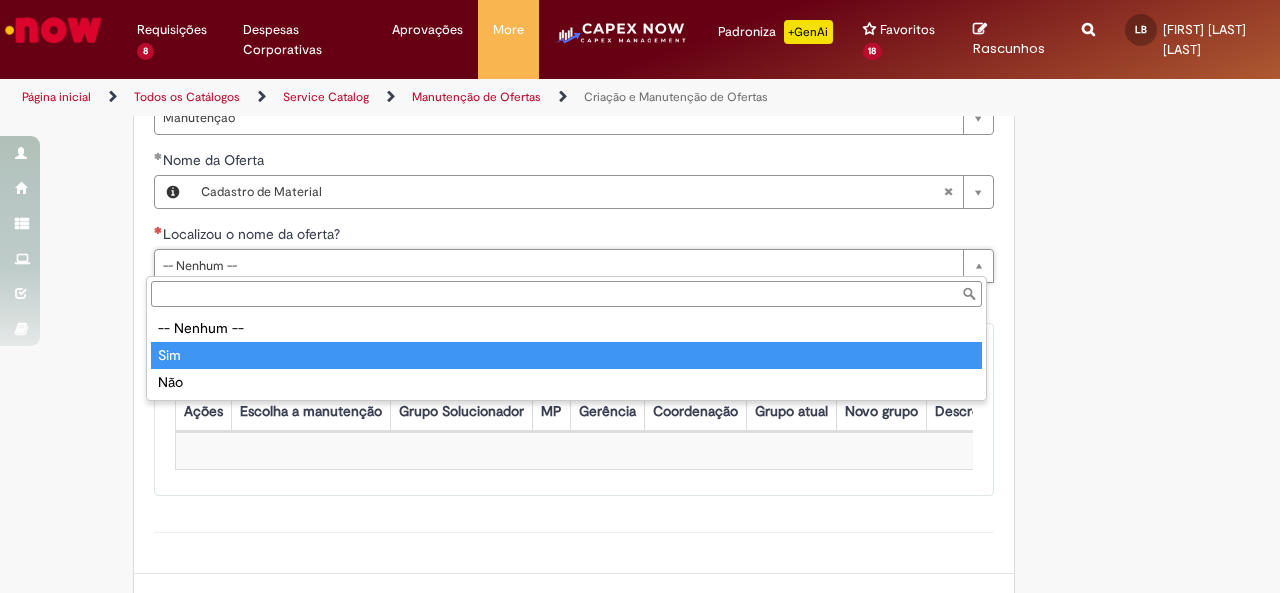 type on "***" 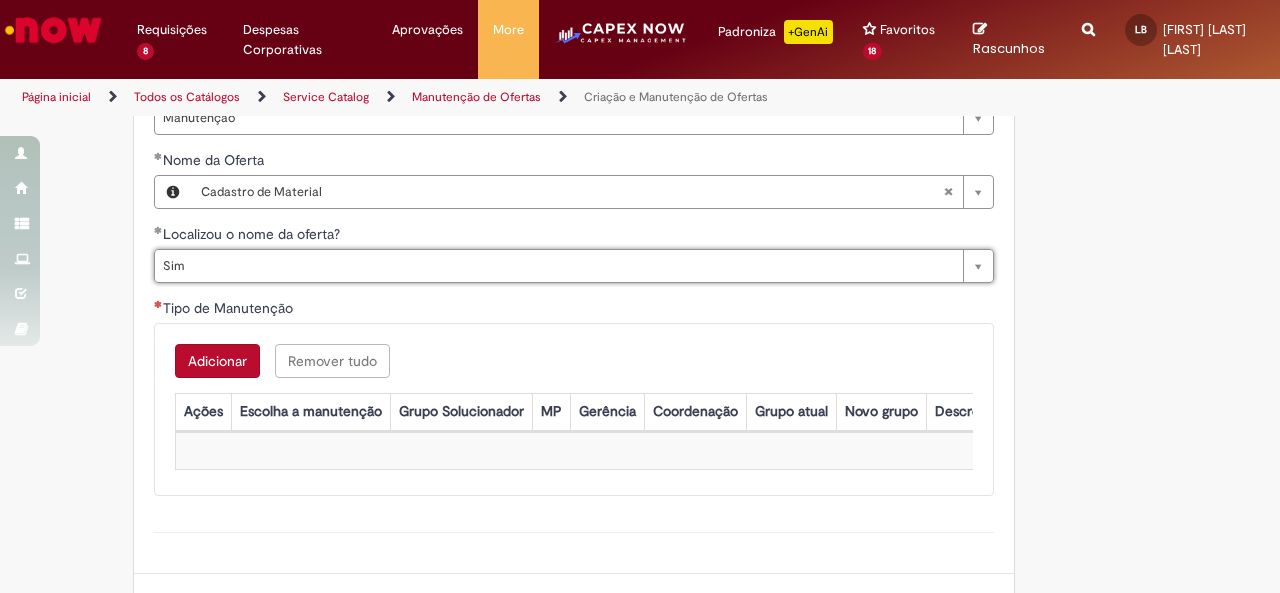 scroll, scrollTop: 1899, scrollLeft: 0, axis: vertical 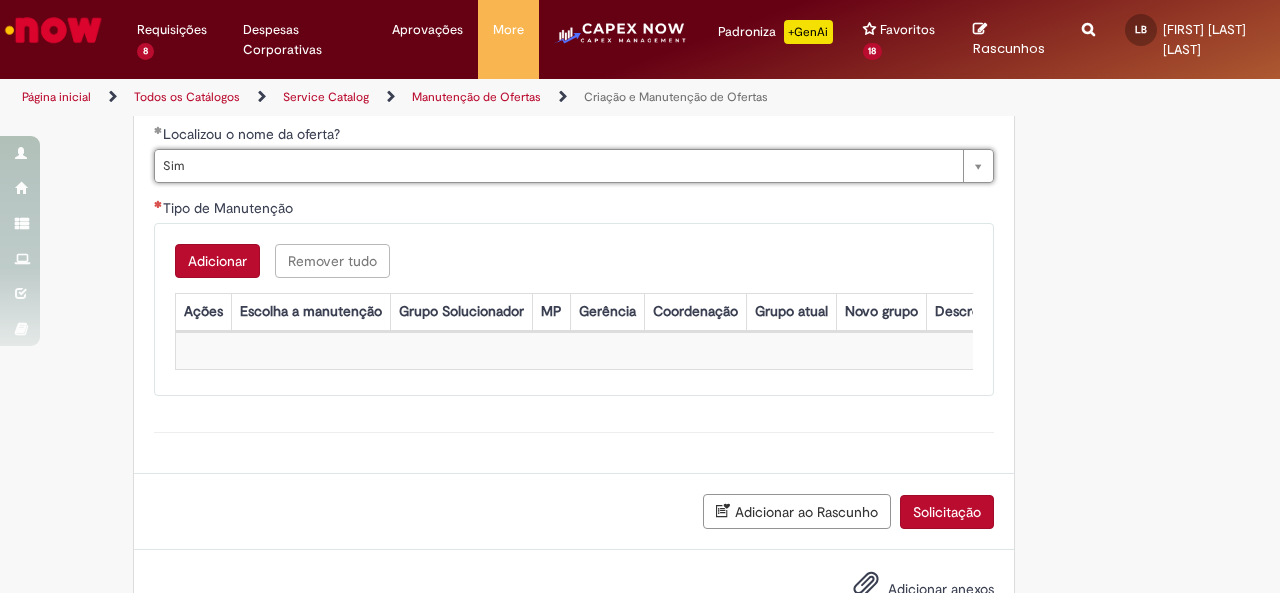 click on "Adicionar" at bounding box center (217, 261) 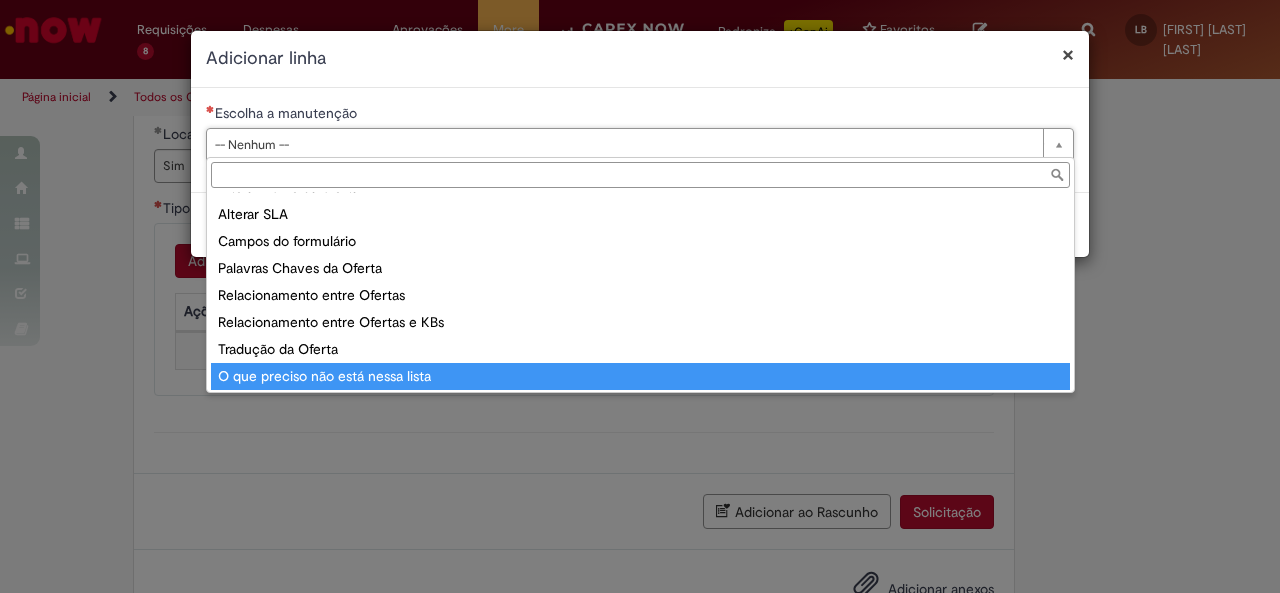 scroll, scrollTop: 158, scrollLeft: 0, axis: vertical 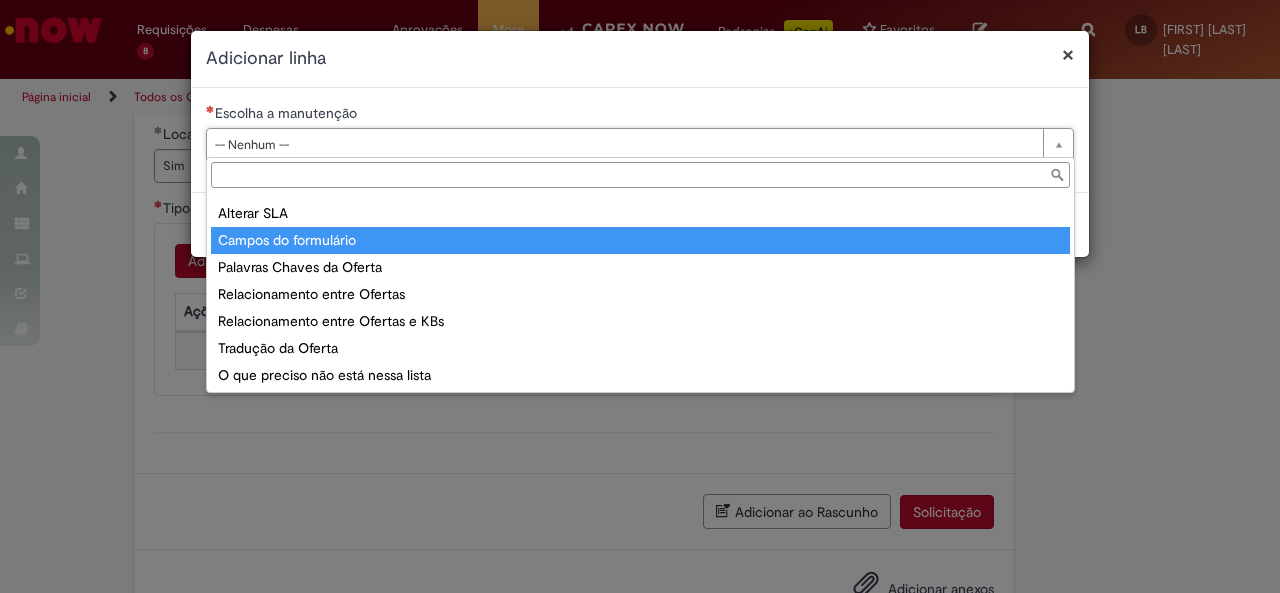 type on "**********" 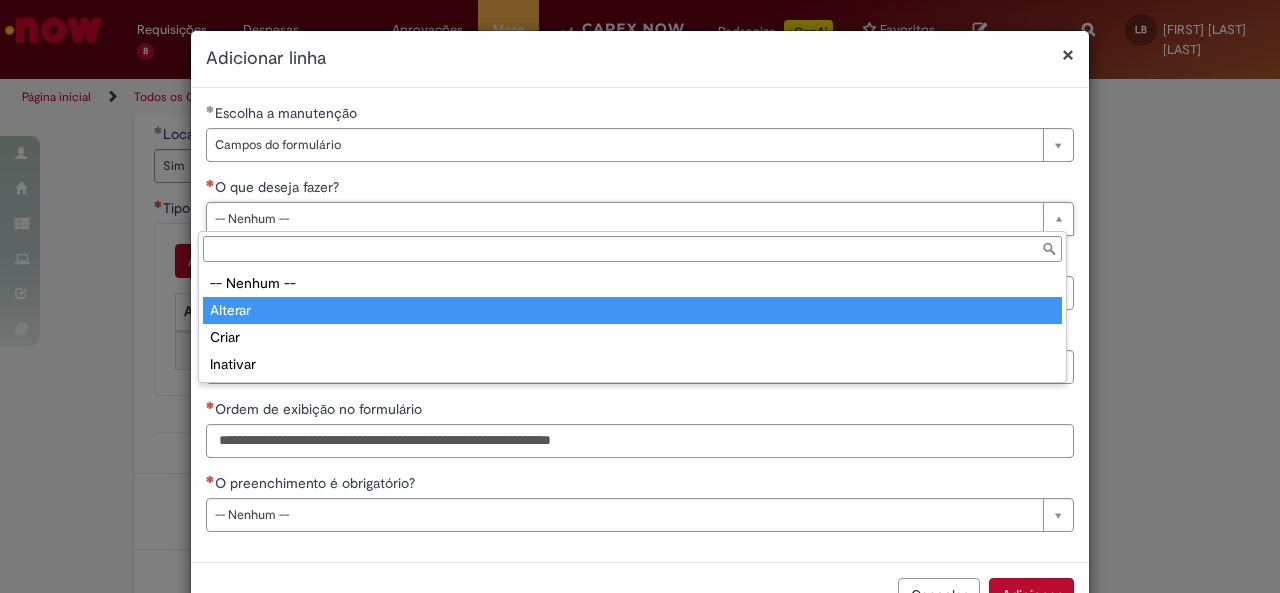 type on "*******" 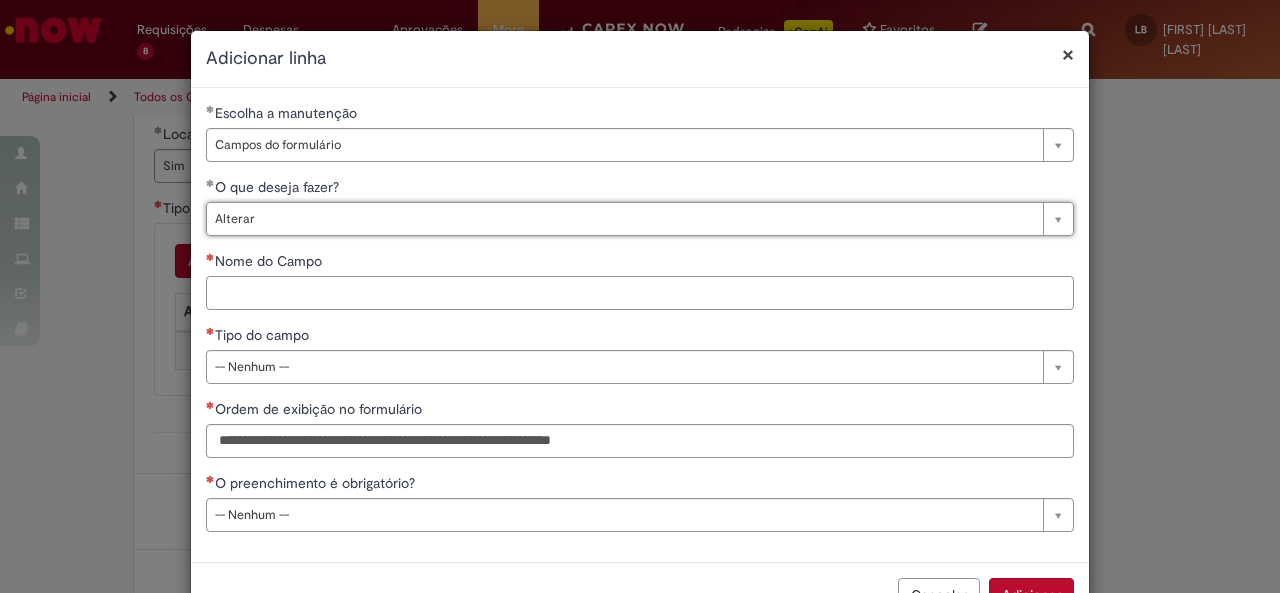 click on "Nome do Campo" at bounding box center [640, 293] 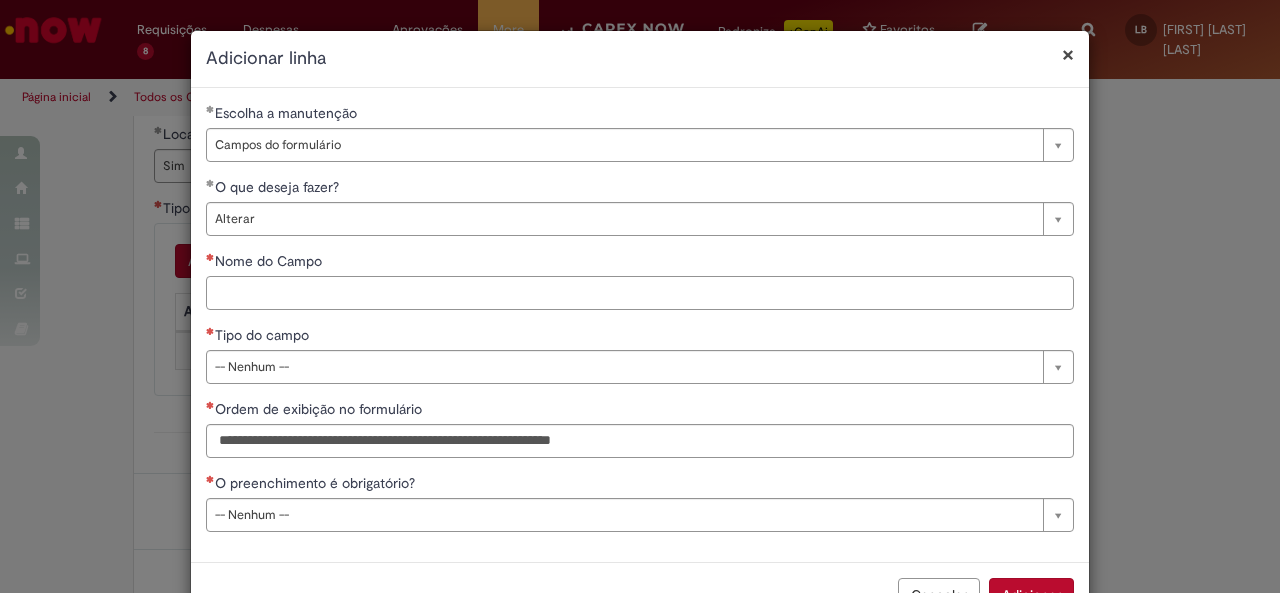 paste on "**********" 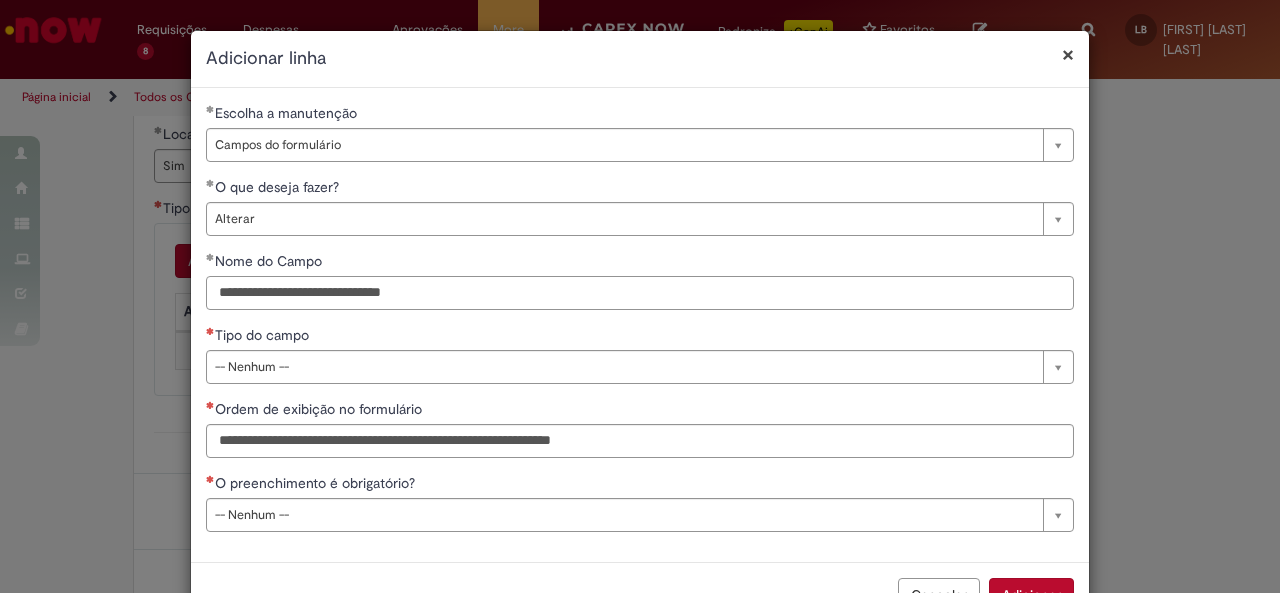type on "**********" 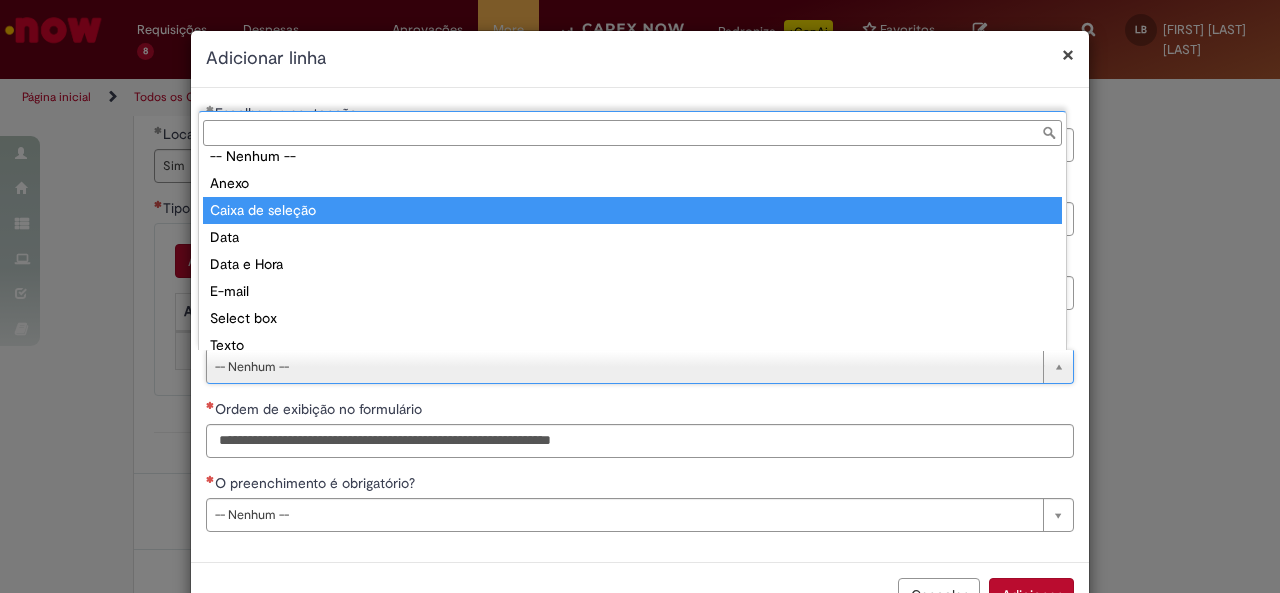 scroll, scrollTop: 0, scrollLeft: 0, axis: both 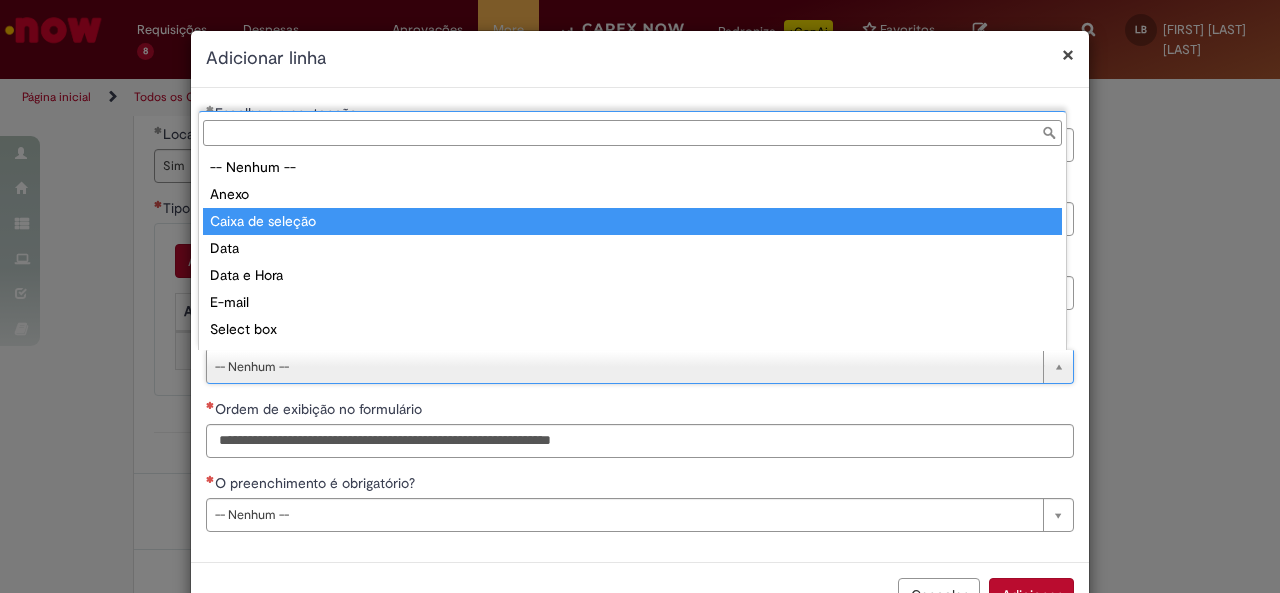 type on "**********" 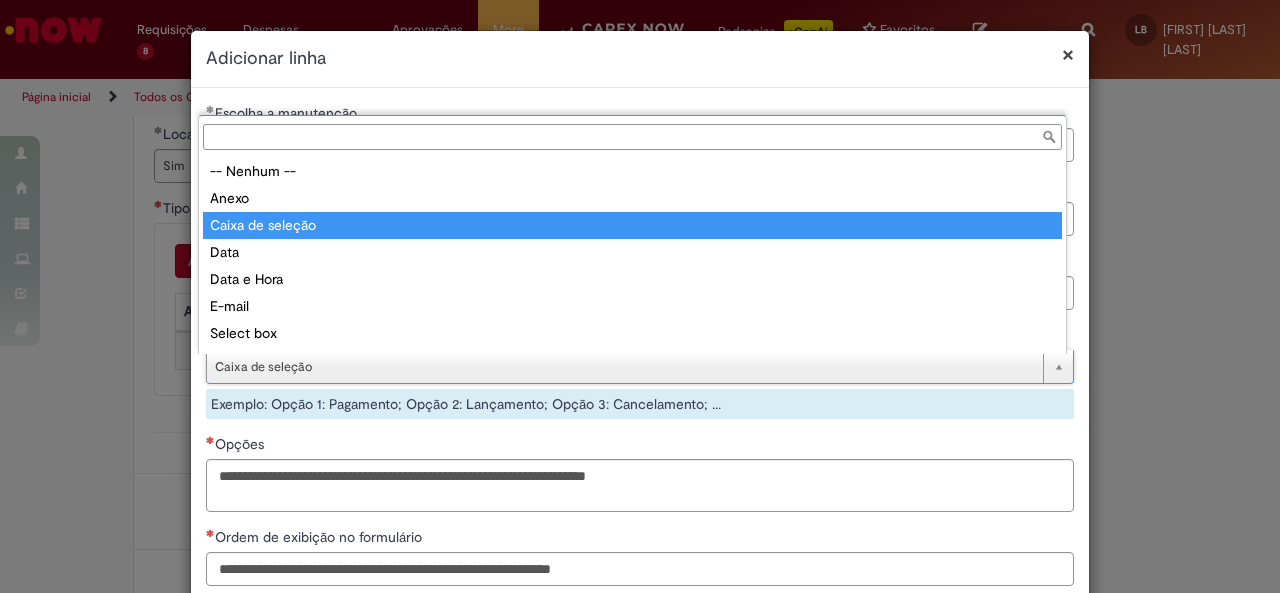 scroll, scrollTop: 16, scrollLeft: 0, axis: vertical 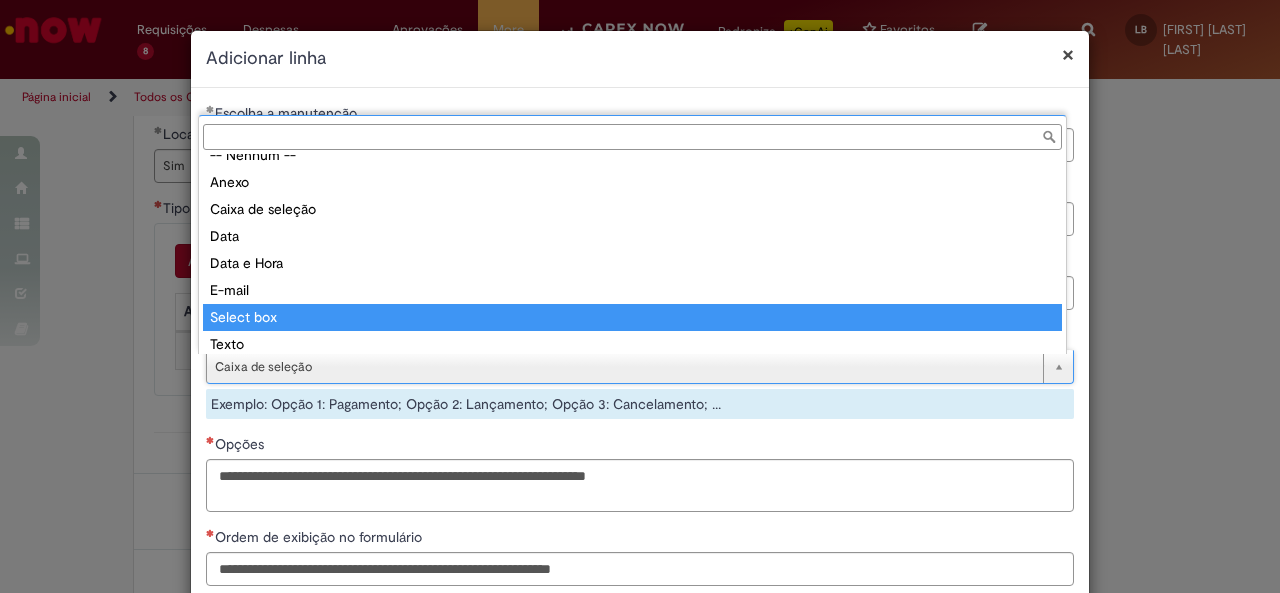 type on "**********" 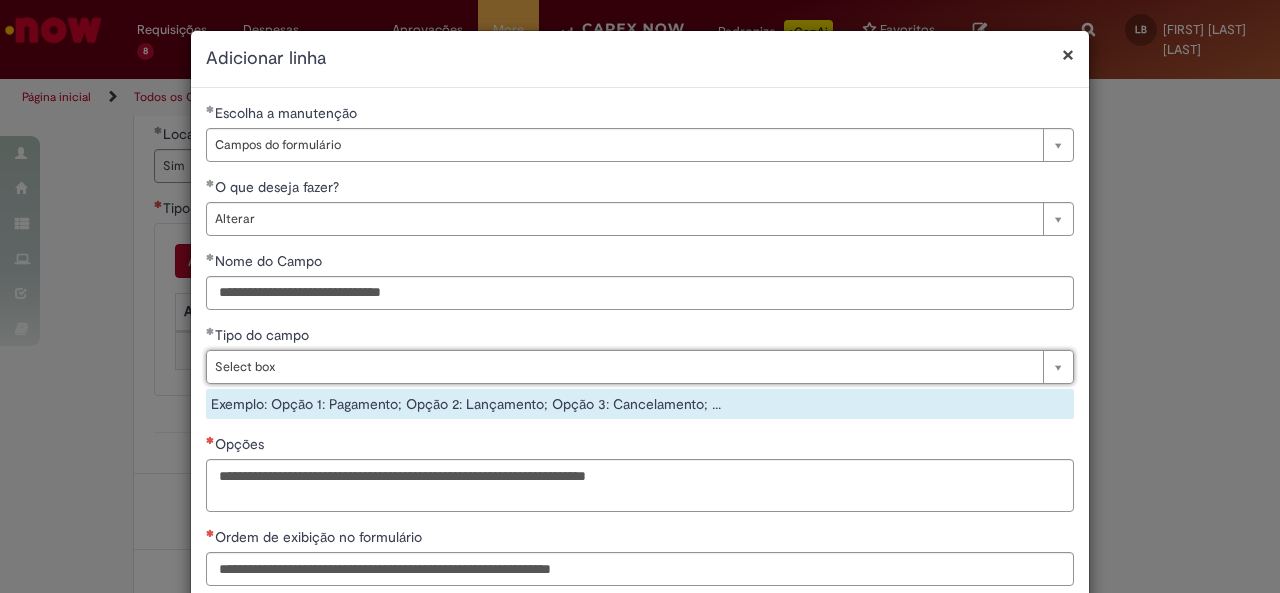 scroll, scrollTop: 0, scrollLeft: 65, axis: horizontal 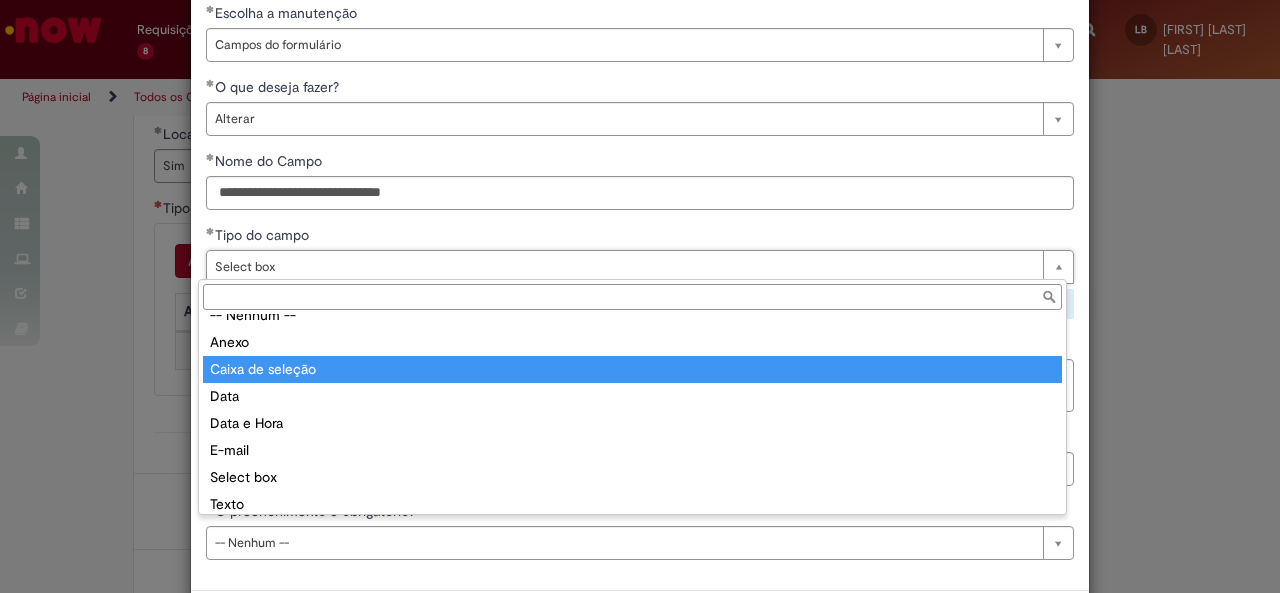 type on "**********" 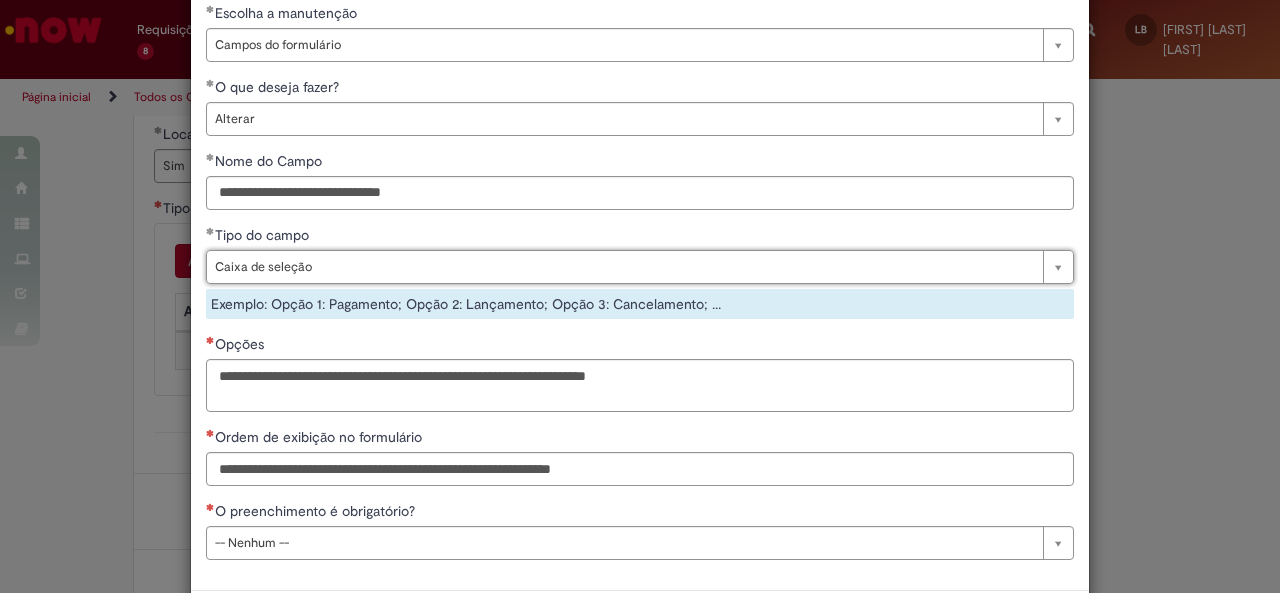 scroll, scrollTop: 0, scrollLeft: 65, axis: horizontal 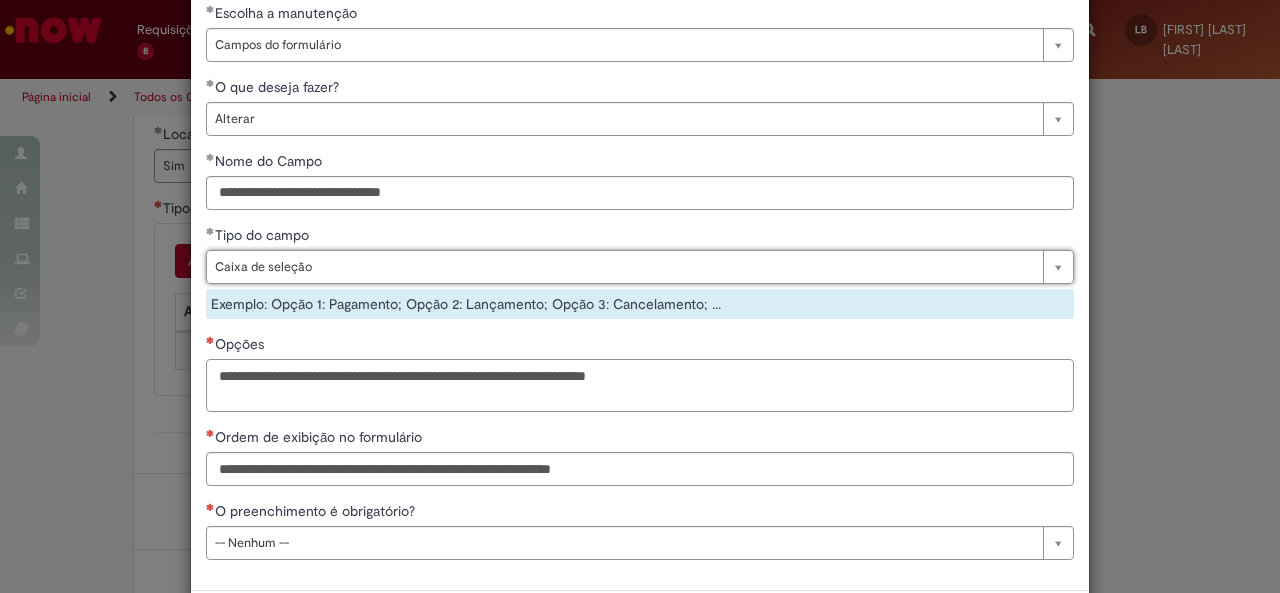 click on "Opções" at bounding box center [640, 385] 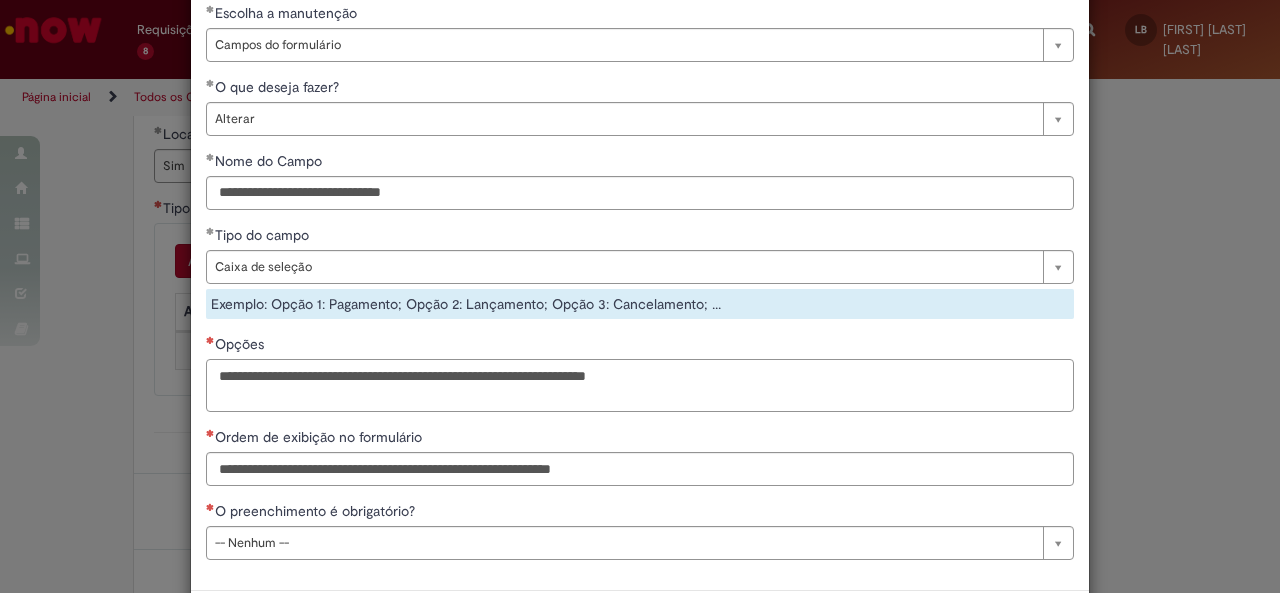 scroll, scrollTop: 190, scrollLeft: 0, axis: vertical 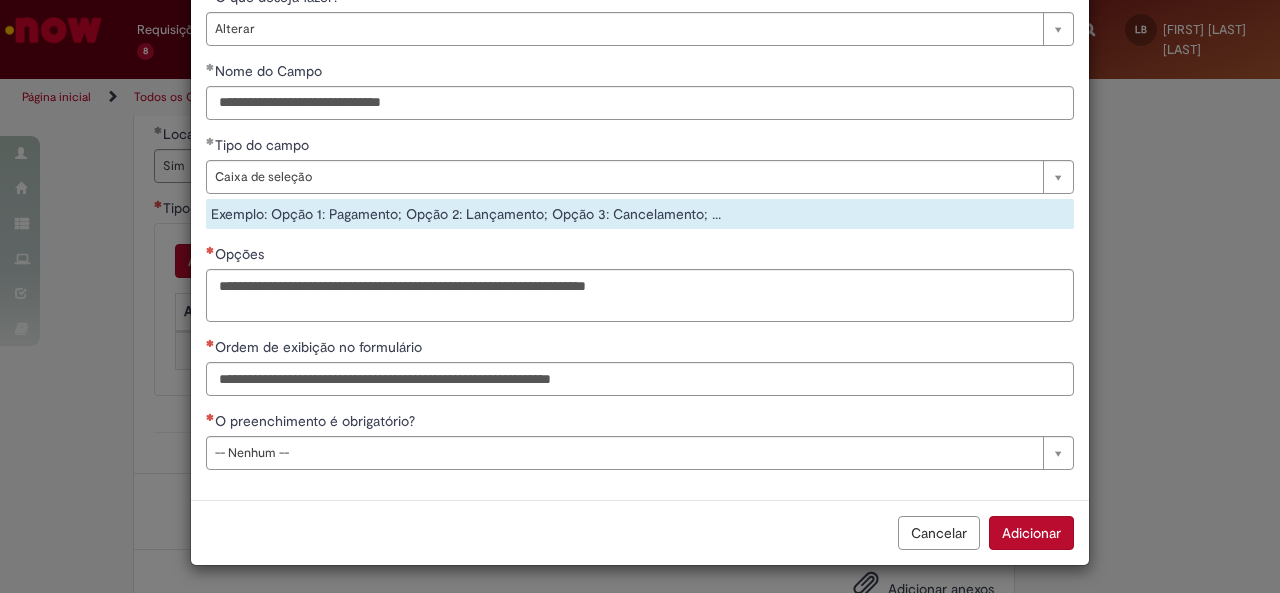 click on "Cancelar" at bounding box center (939, 533) 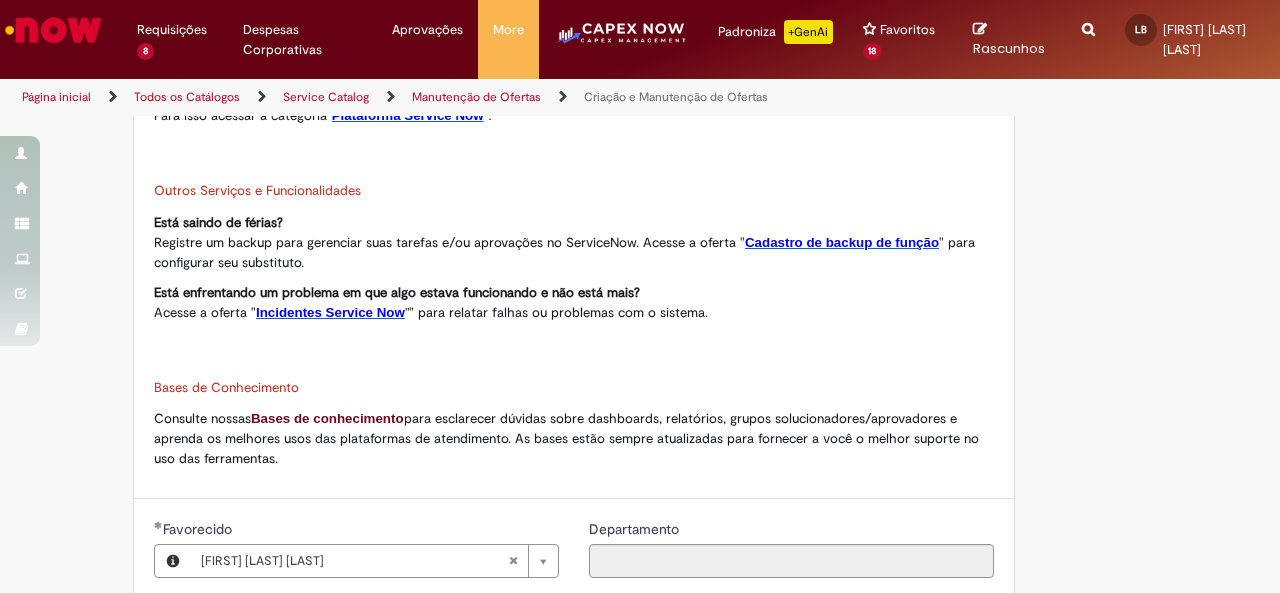 scroll, scrollTop: 673, scrollLeft: 0, axis: vertical 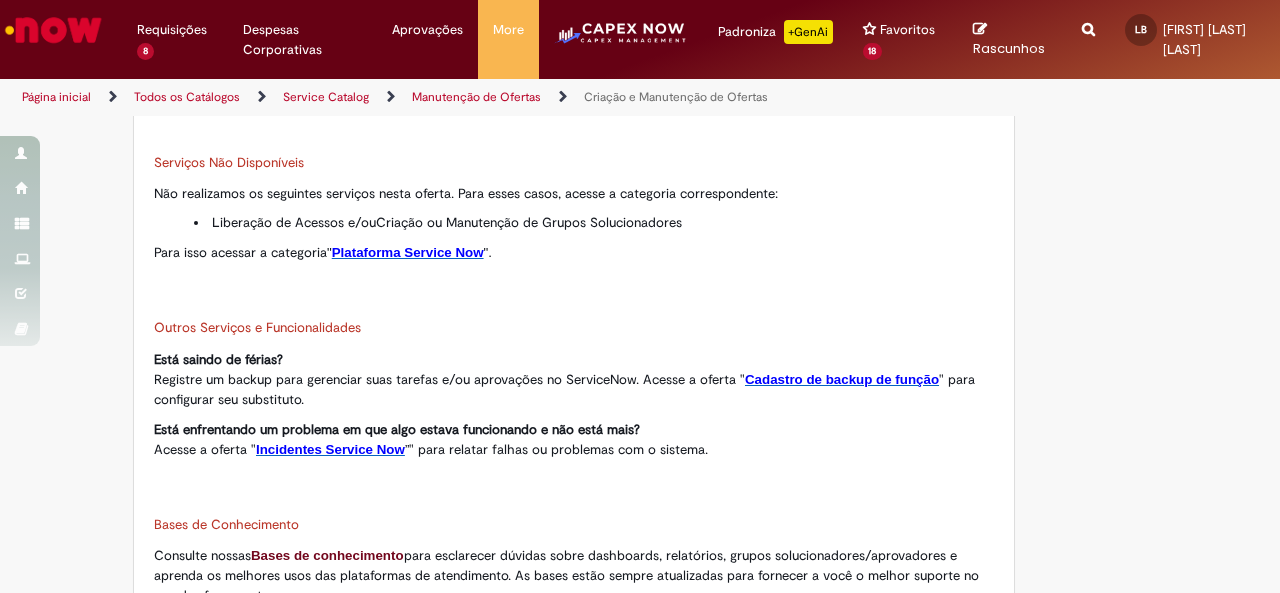 type 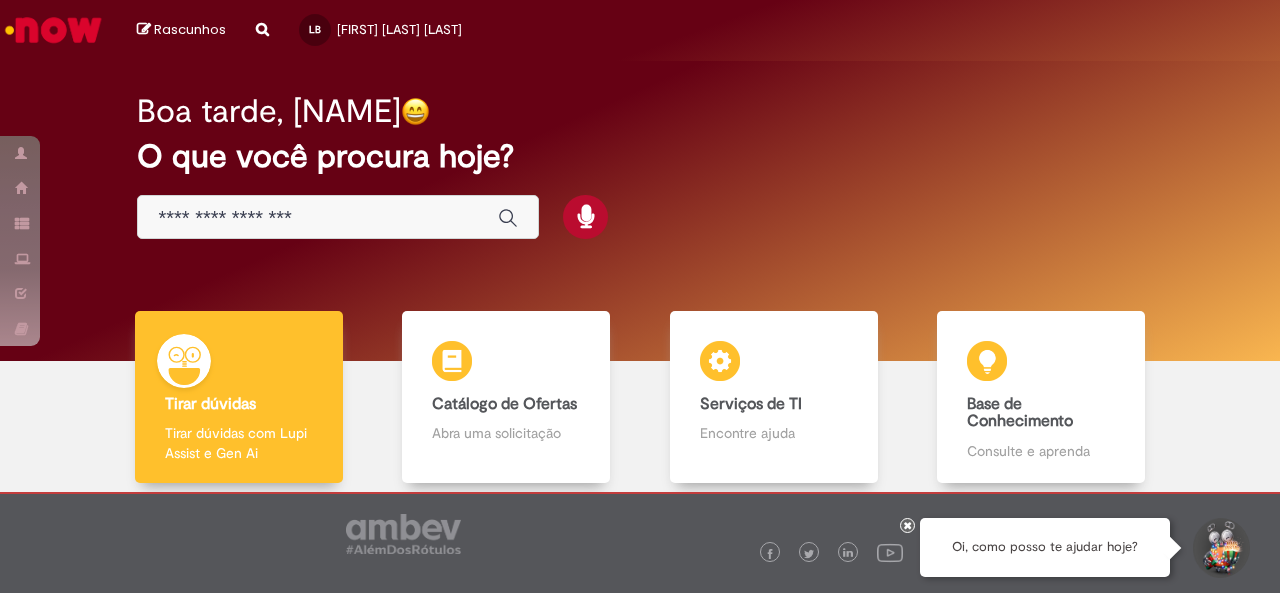 scroll, scrollTop: 0, scrollLeft: 0, axis: both 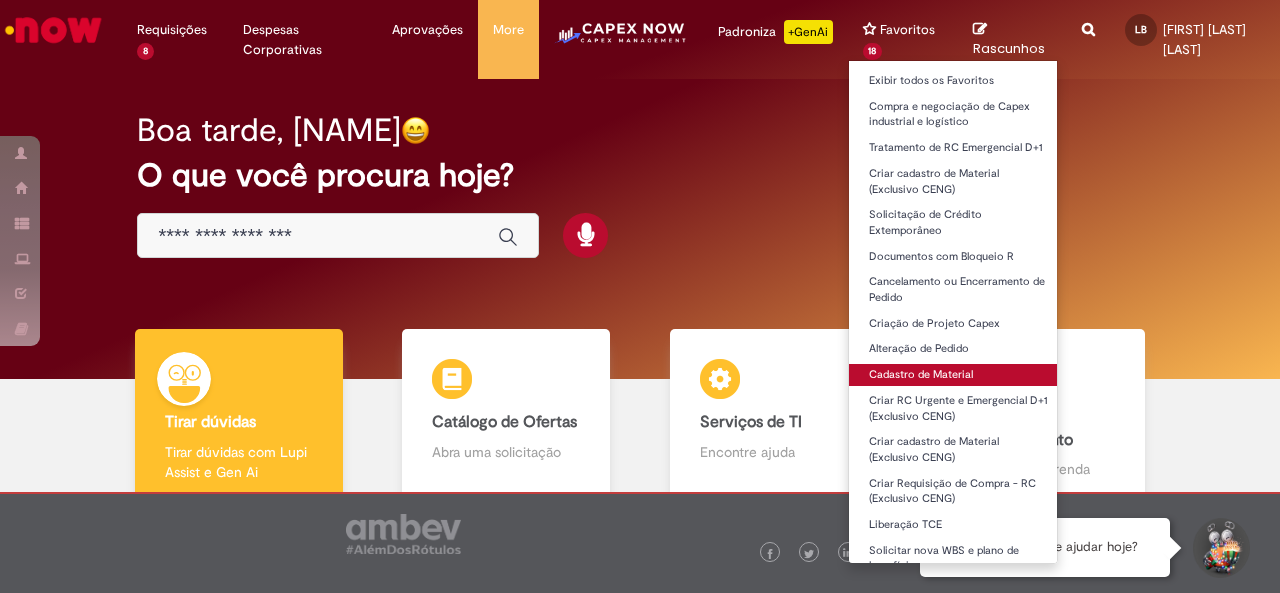 click on "Cadastro de Material" at bounding box center (959, 375) 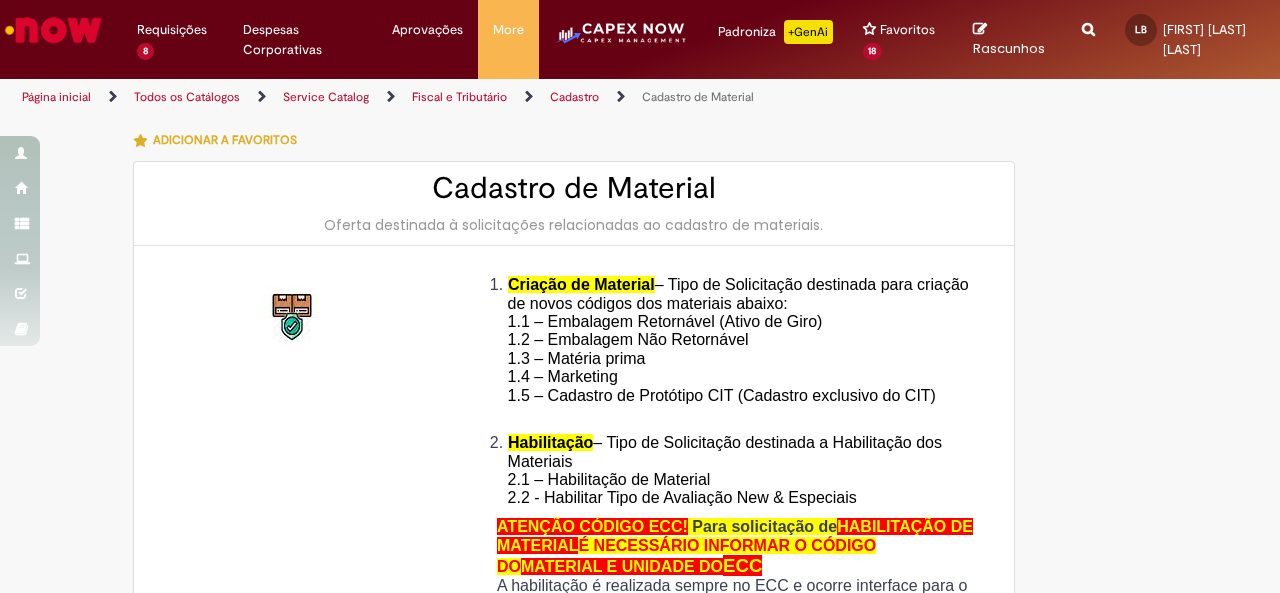 type on "**********" 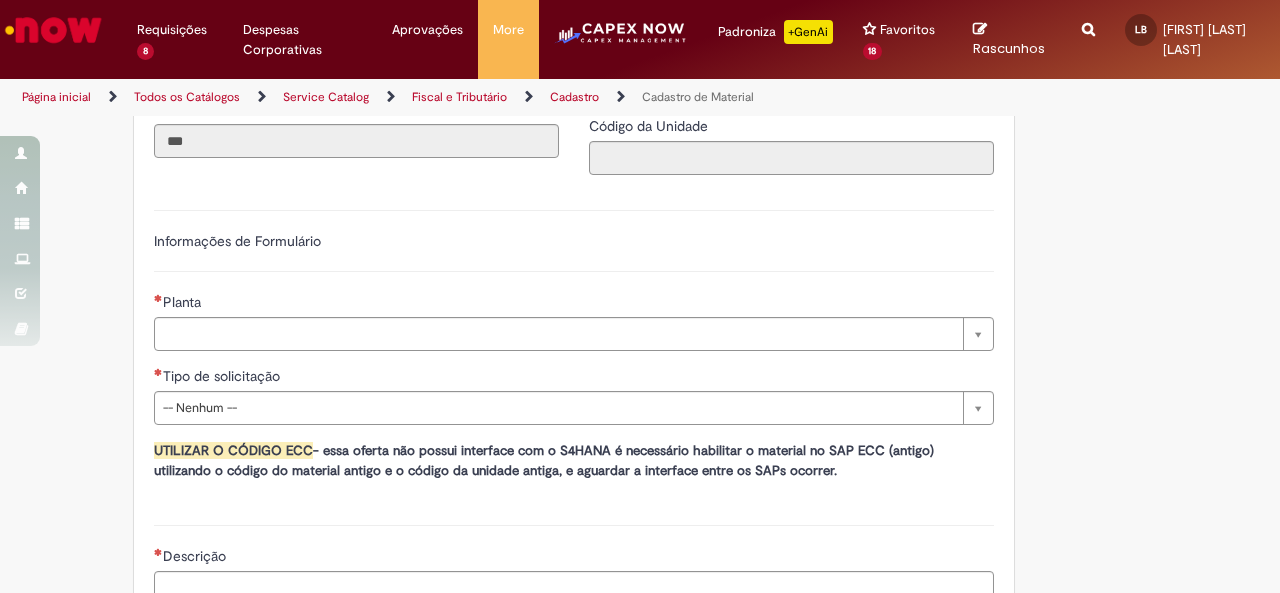 scroll, scrollTop: 1027, scrollLeft: 0, axis: vertical 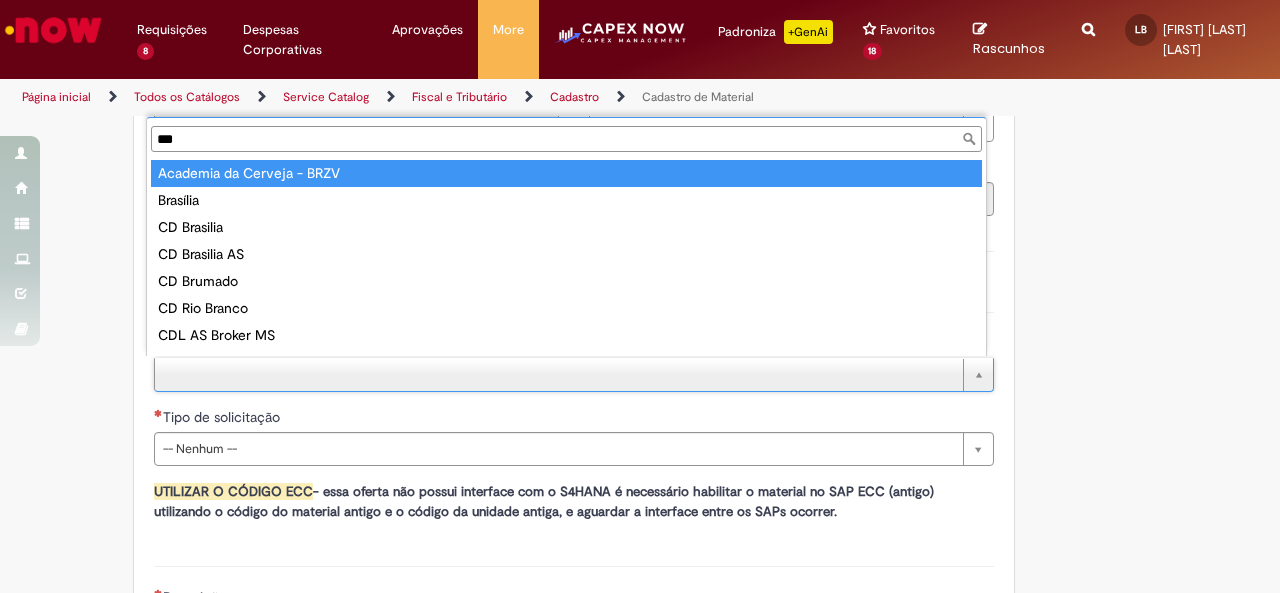 type on "****" 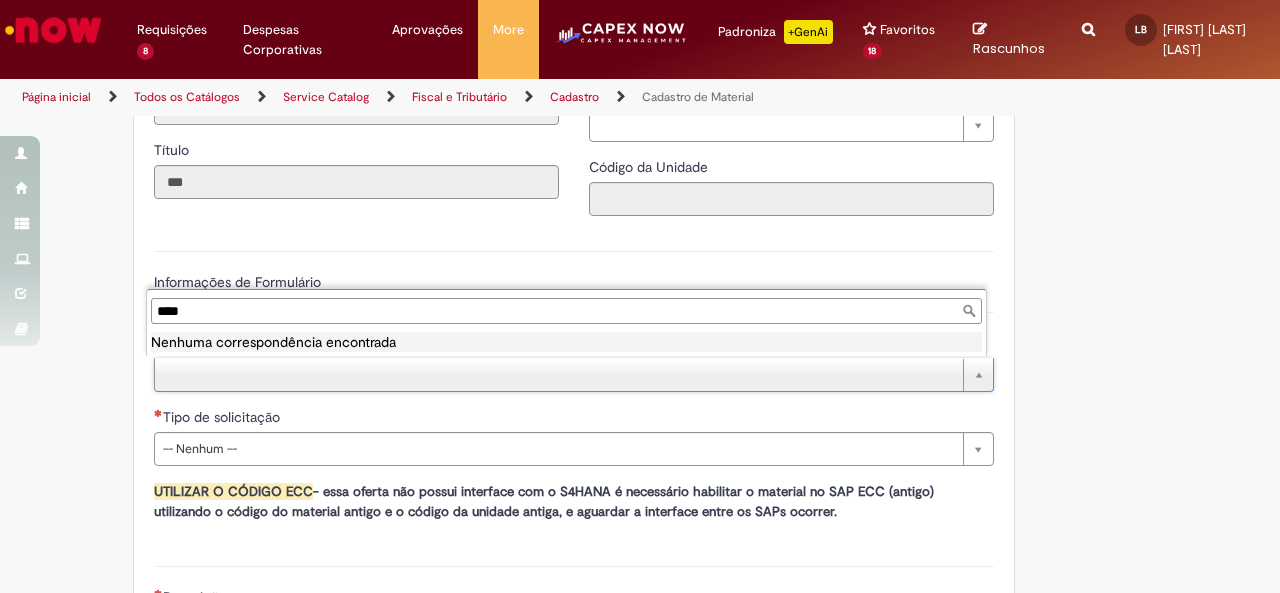 type 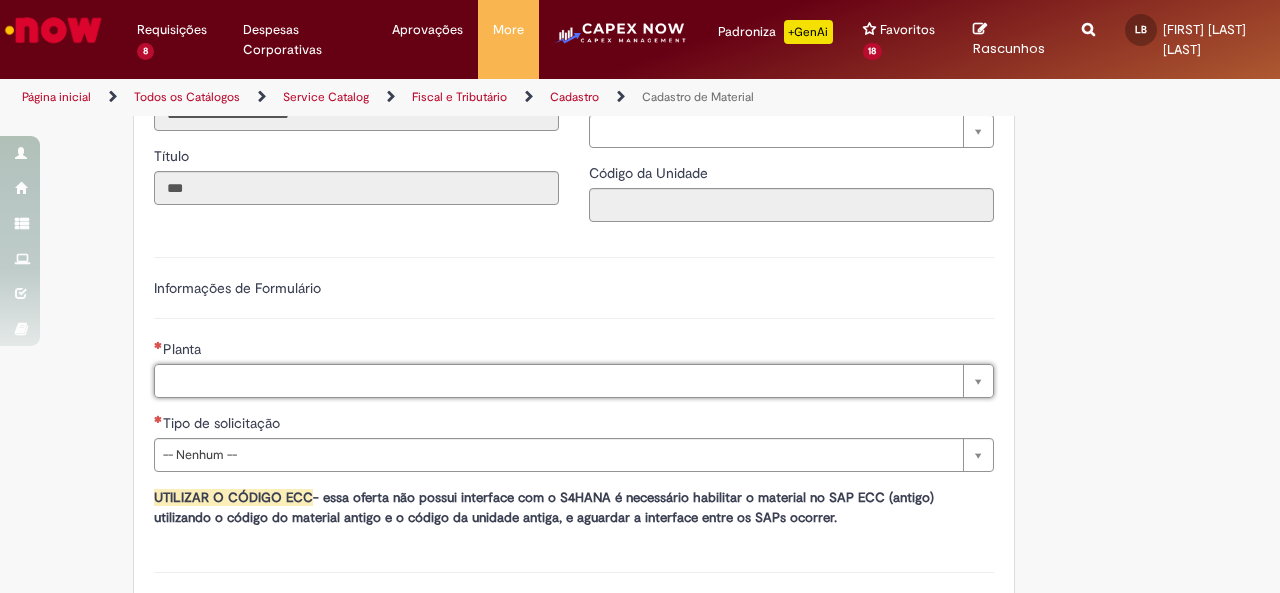 scroll, scrollTop: 1127, scrollLeft: 0, axis: vertical 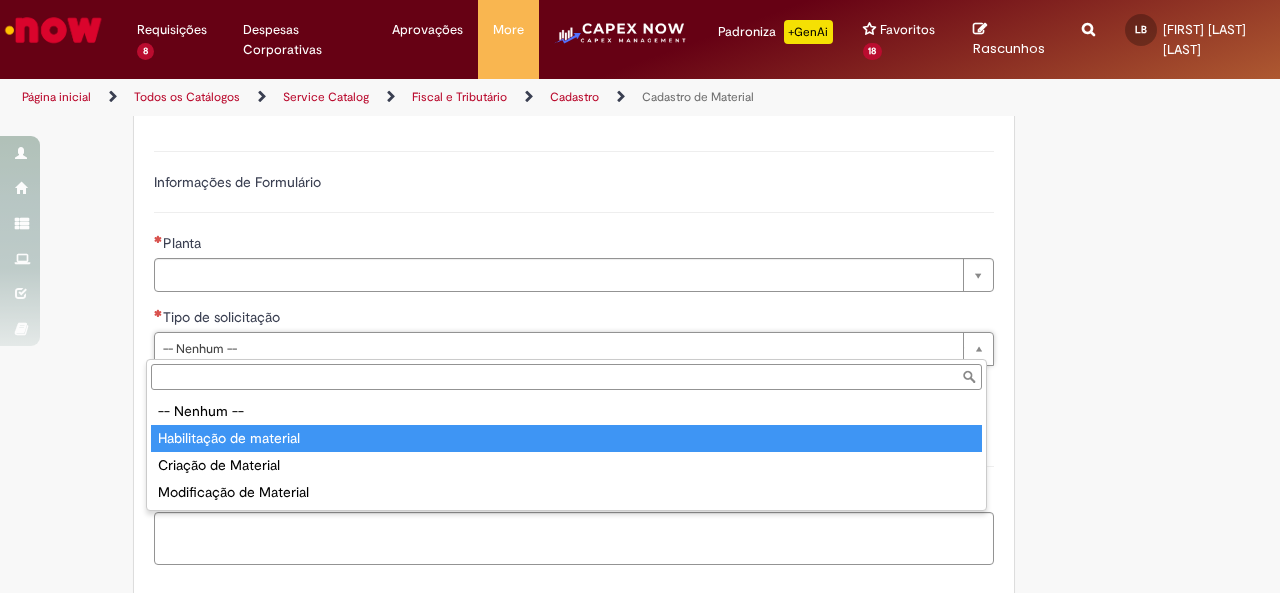 type on "**********" 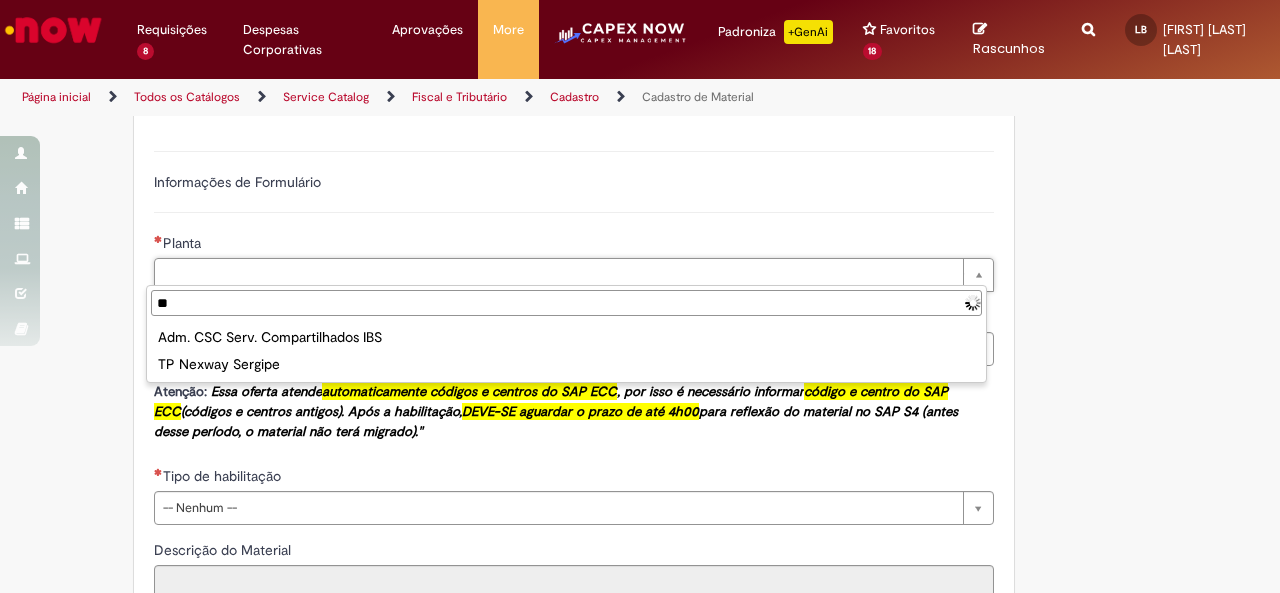 type on "*" 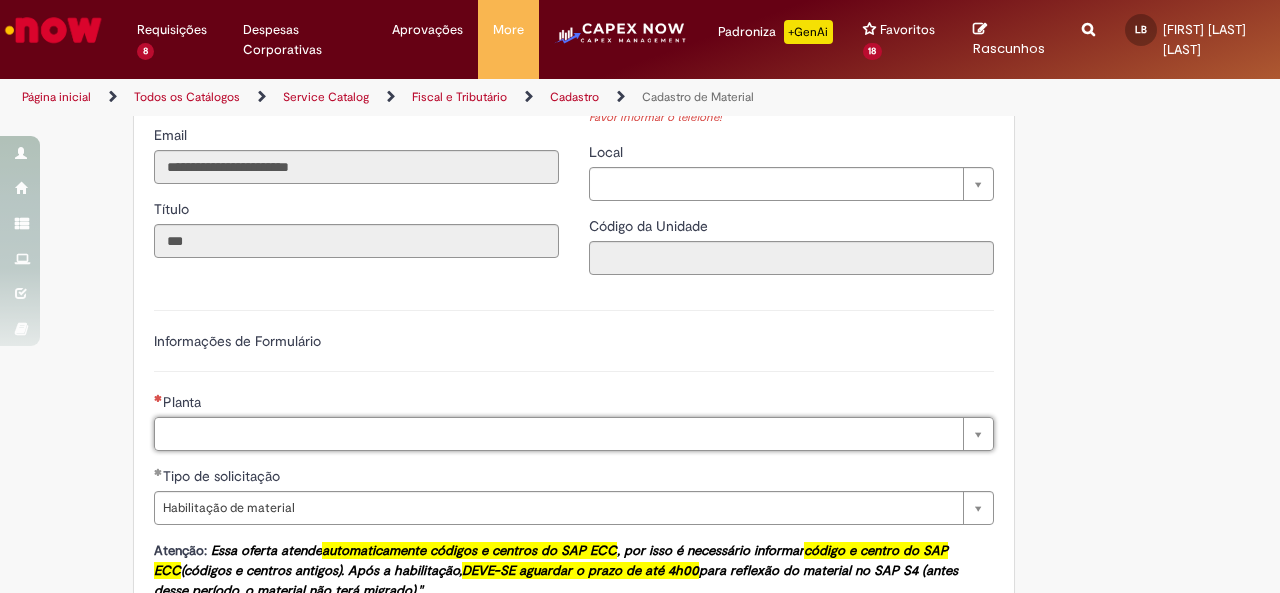 scroll, scrollTop: 1027, scrollLeft: 0, axis: vertical 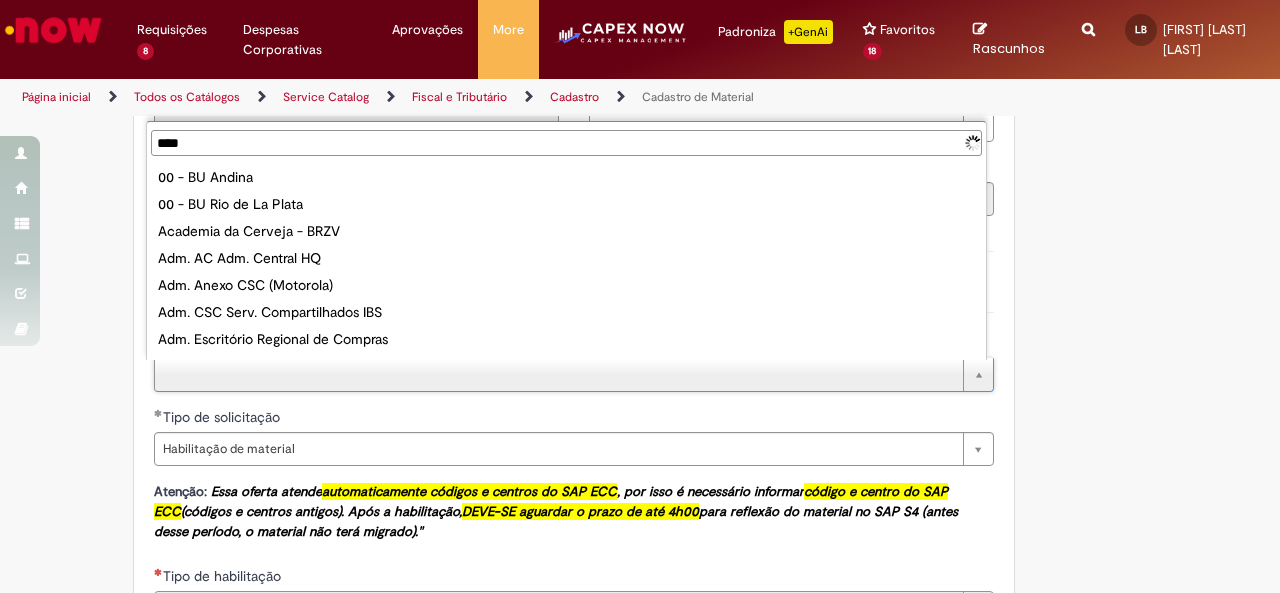 type on "*****" 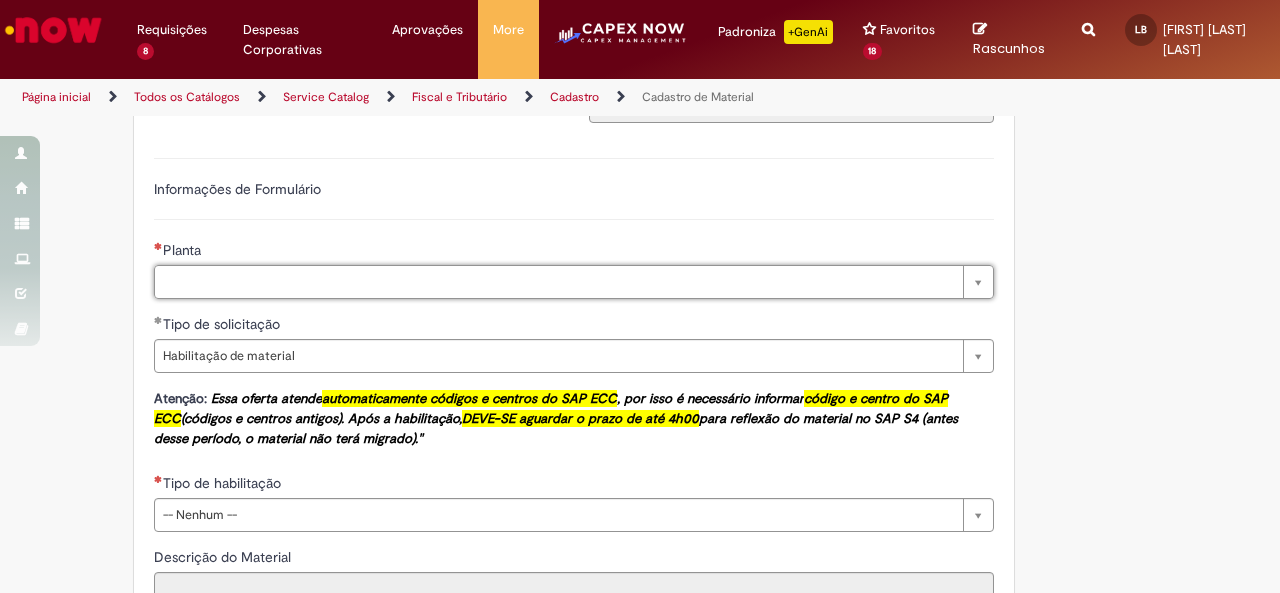 scroll, scrollTop: 1227, scrollLeft: 0, axis: vertical 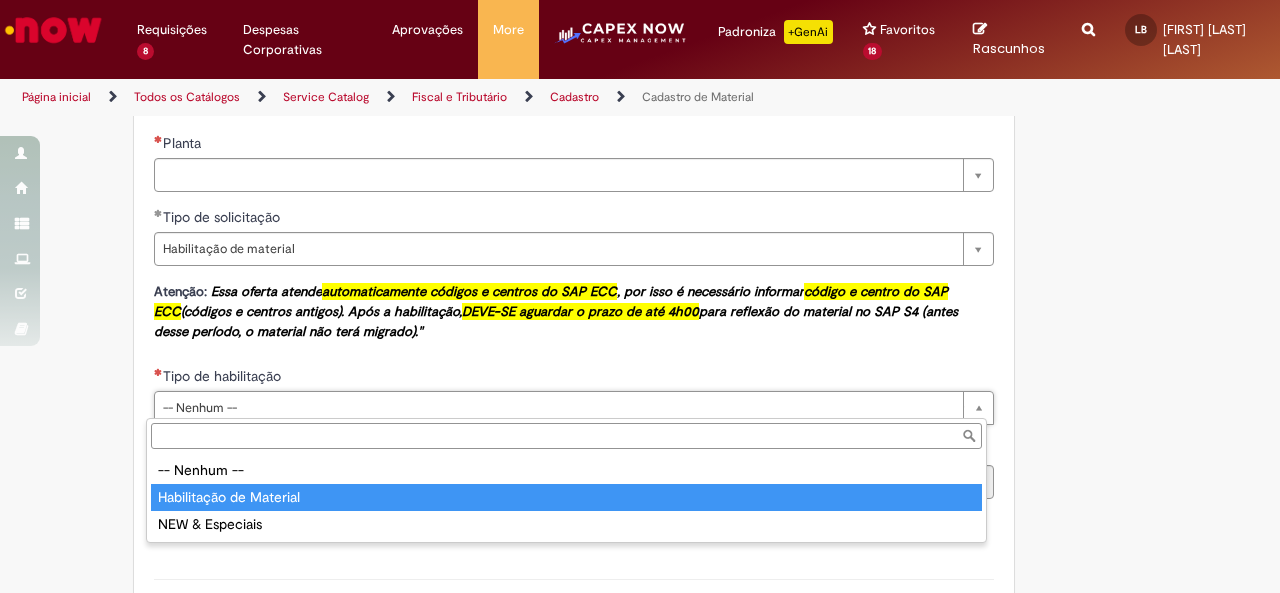 type on "**********" 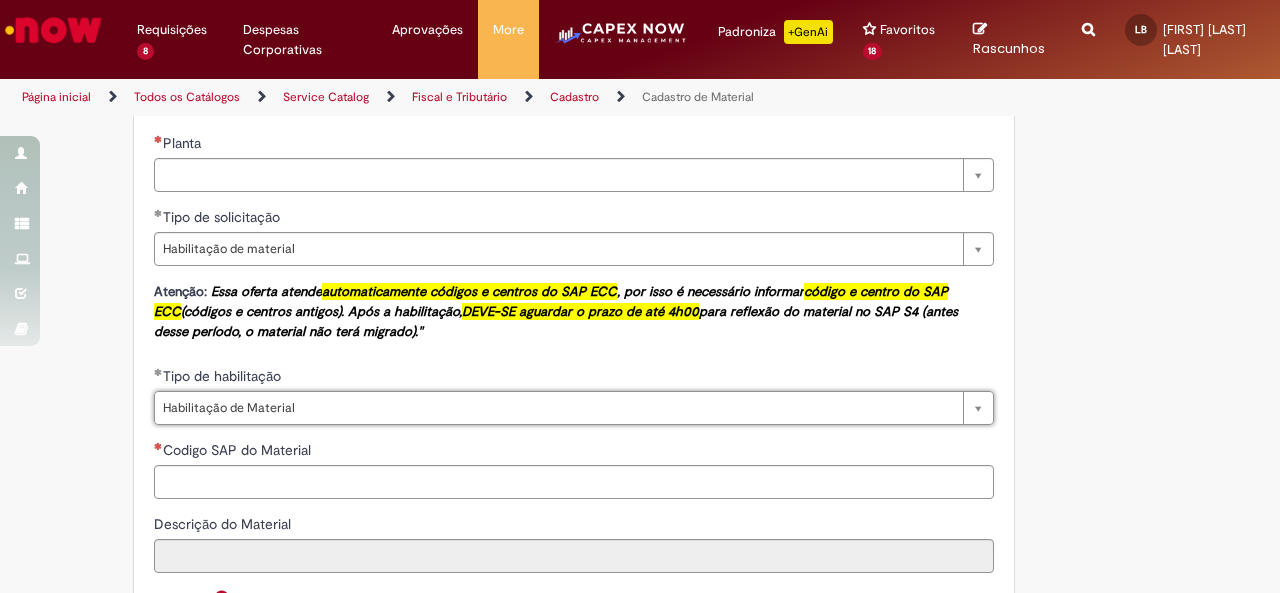 scroll, scrollTop: 1327, scrollLeft: 0, axis: vertical 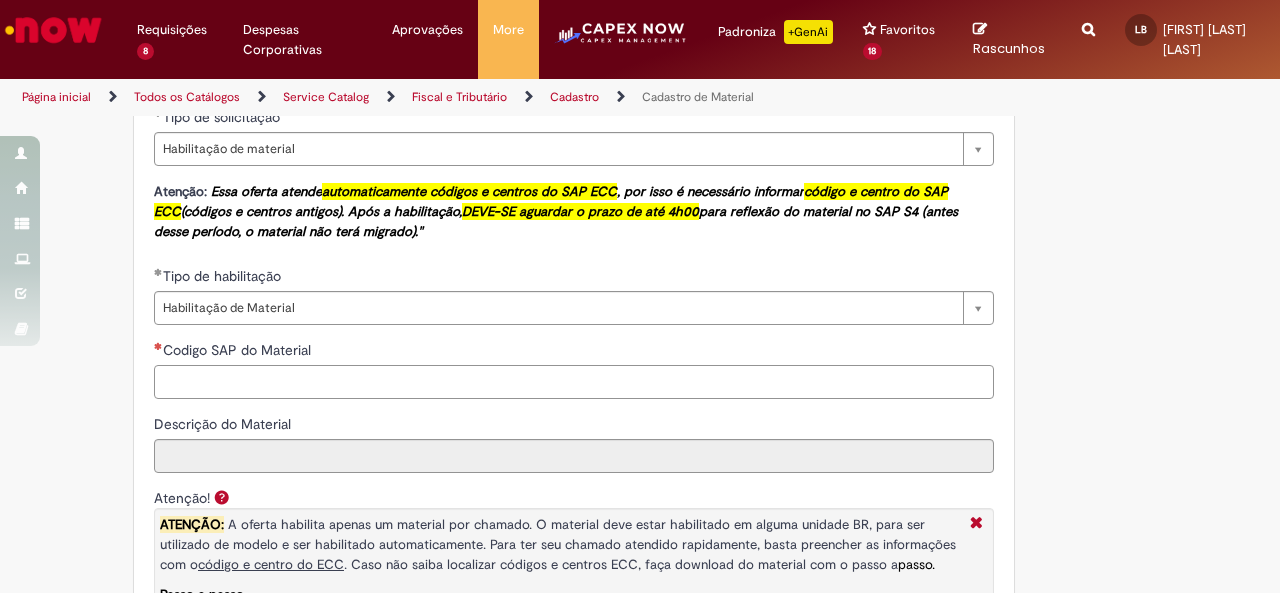 click on "Codigo SAP do Material" at bounding box center (574, 382) 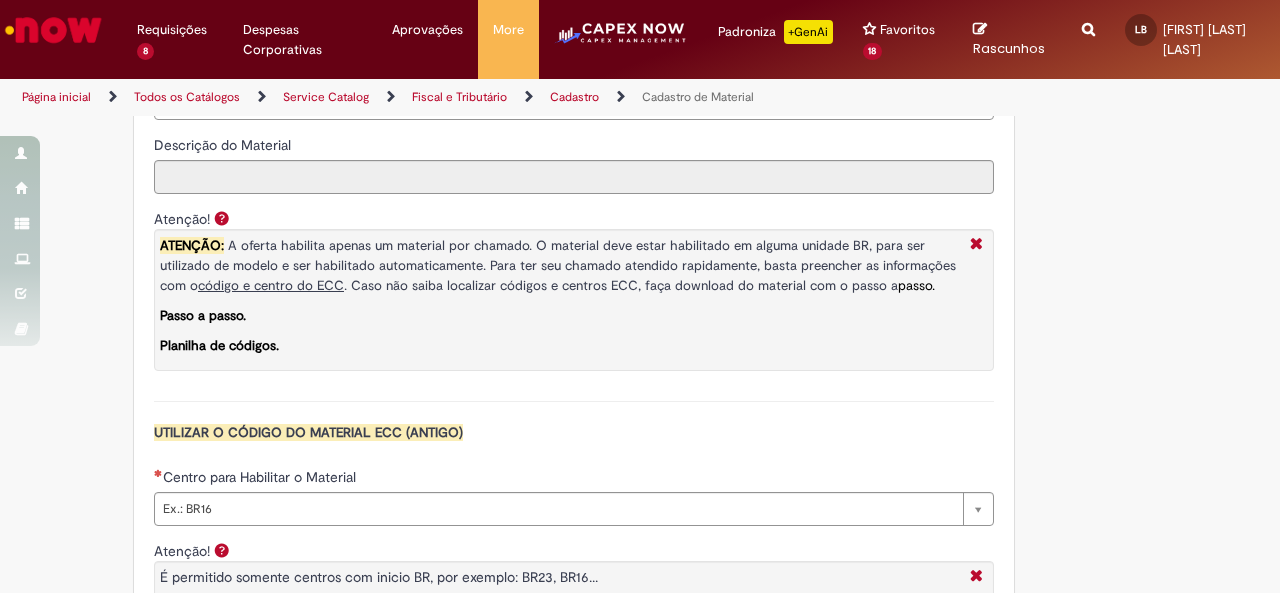 scroll, scrollTop: 1727, scrollLeft: 0, axis: vertical 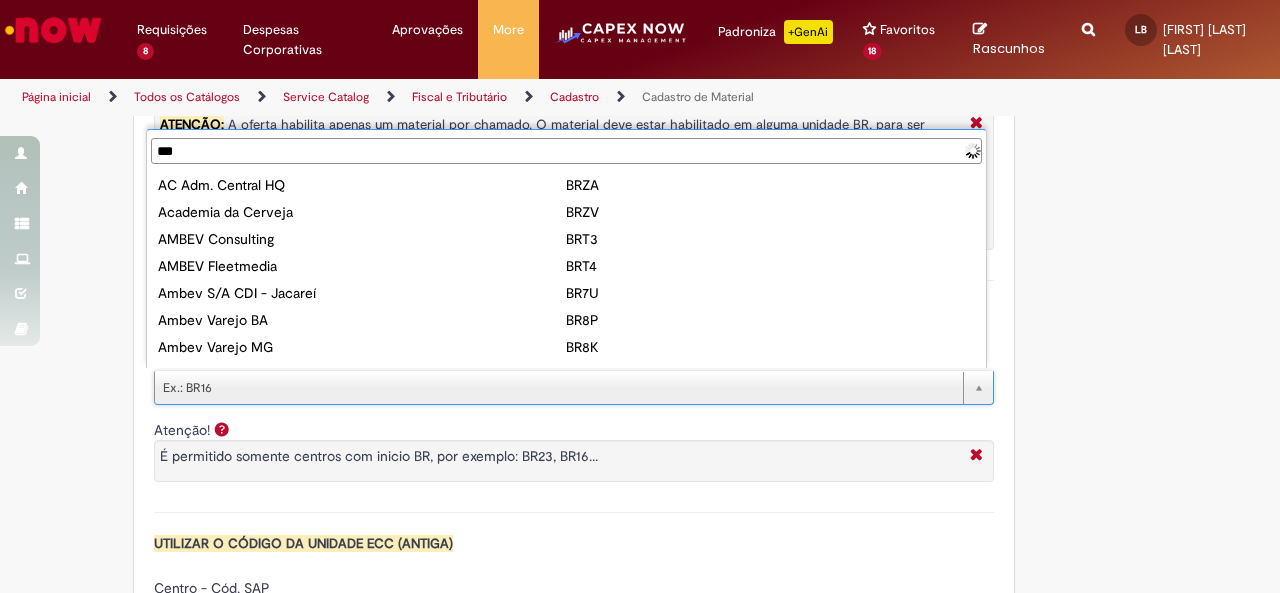 type on "****" 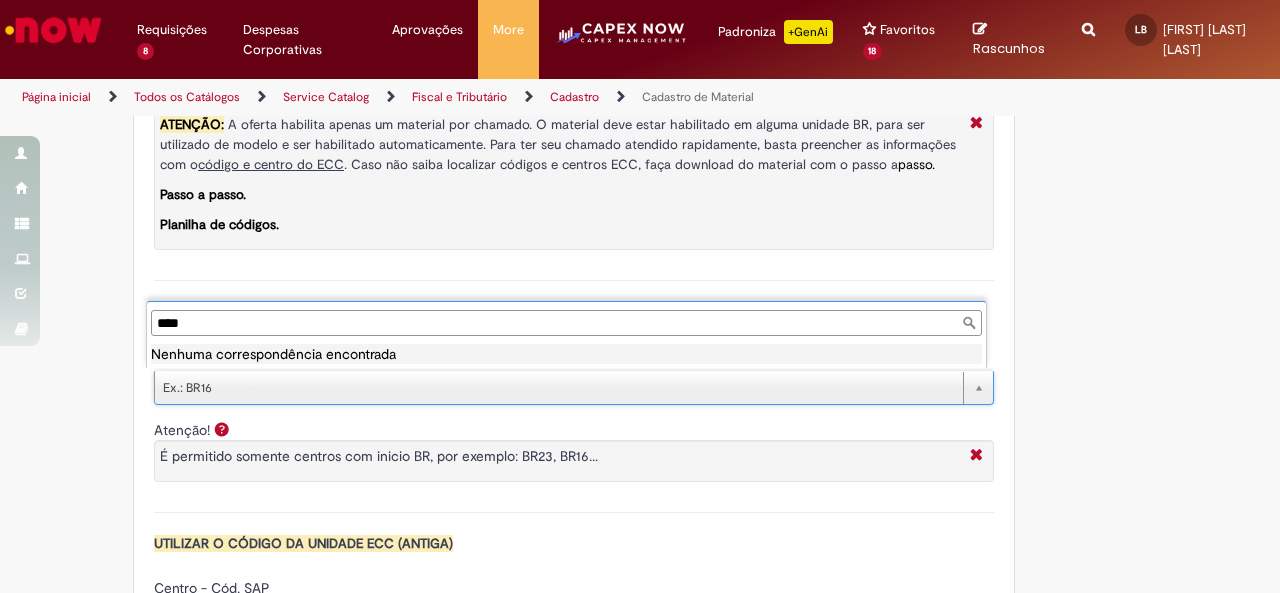 drag, startPoint x: 270, startPoint y: 321, endPoint x: 260, endPoint y: 320, distance: 10.049875 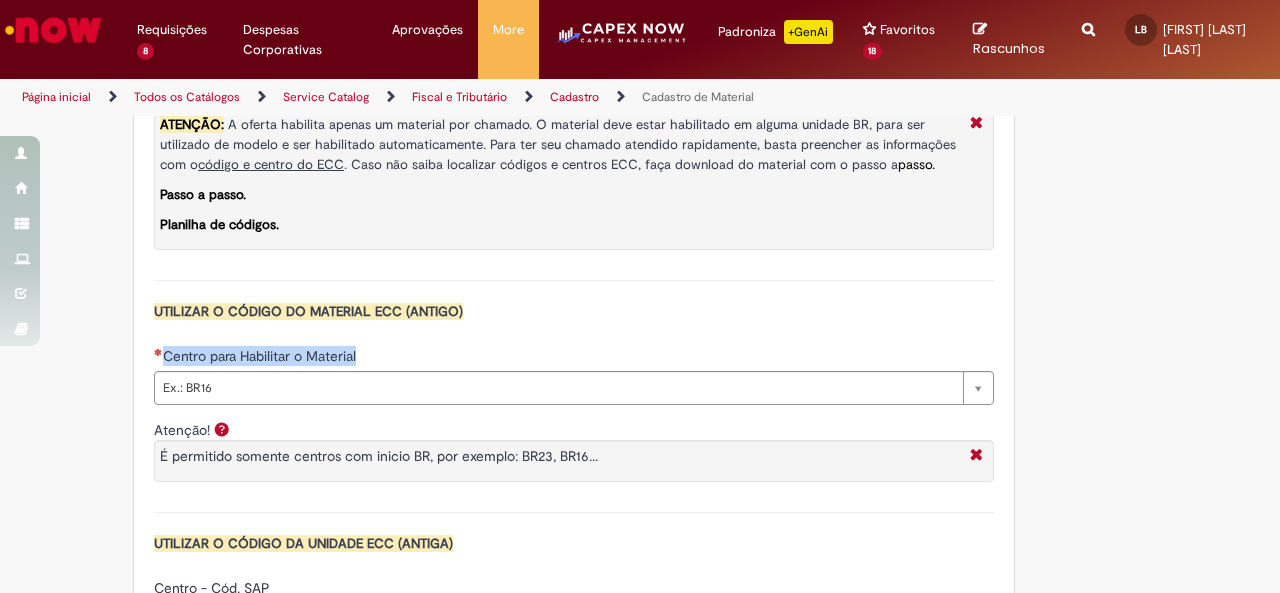 drag, startPoint x: 381, startPoint y: 349, endPoint x: 157, endPoint y: 348, distance: 224.00223 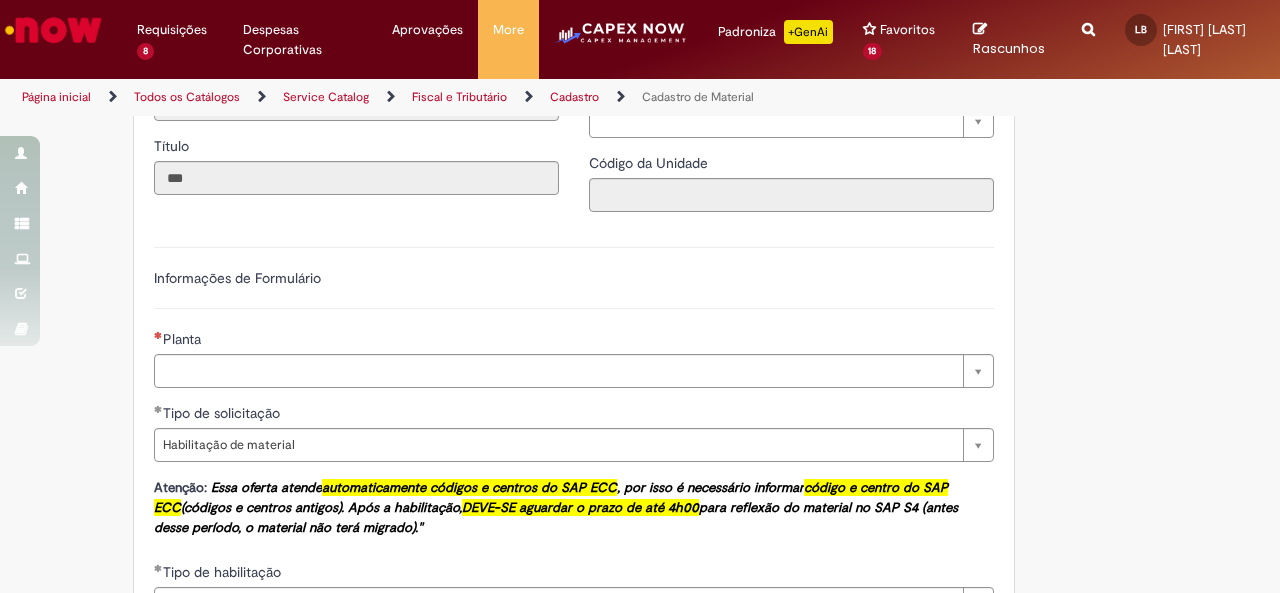 scroll, scrollTop: 1027, scrollLeft: 0, axis: vertical 